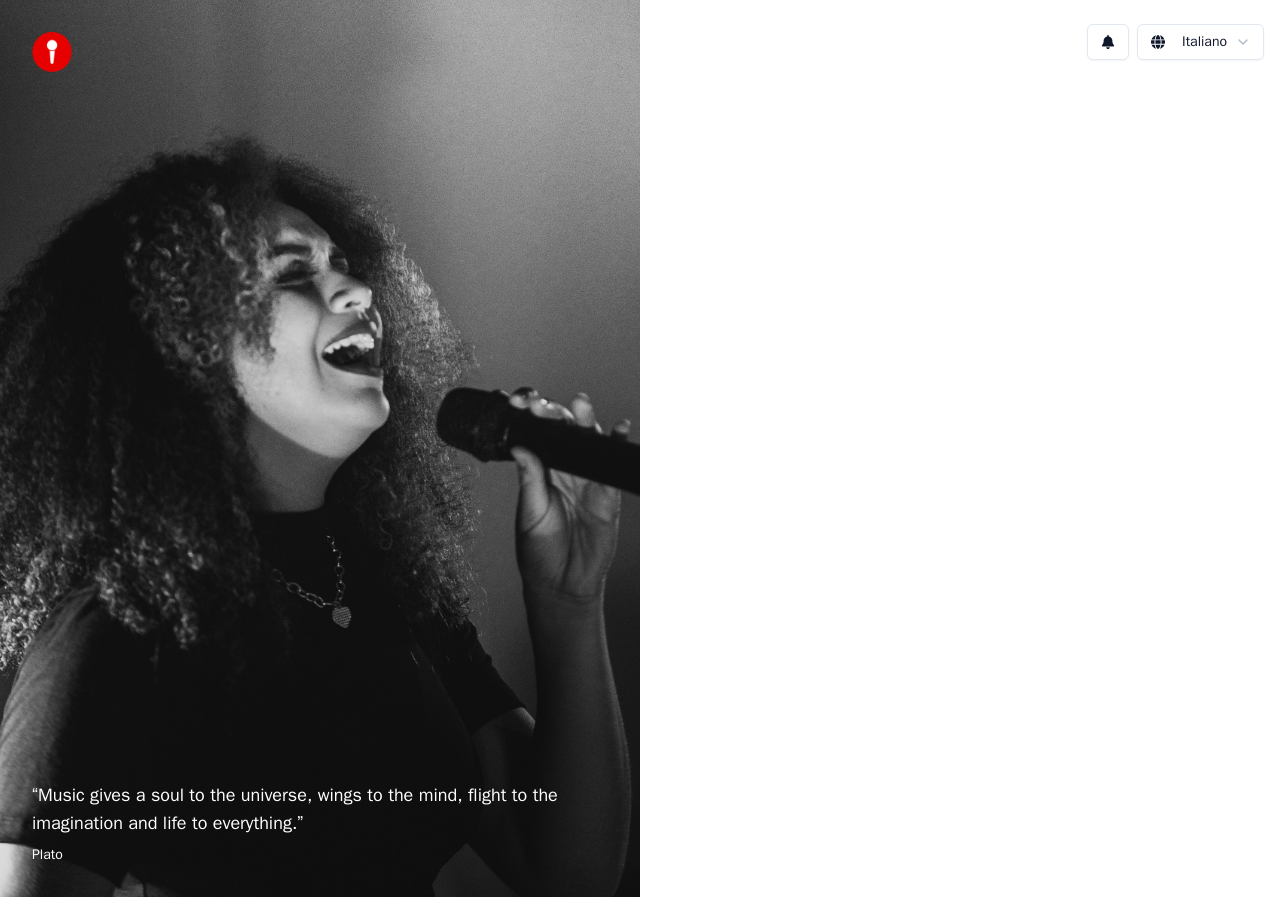 scroll, scrollTop: 0, scrollLeft: 0, axis: both 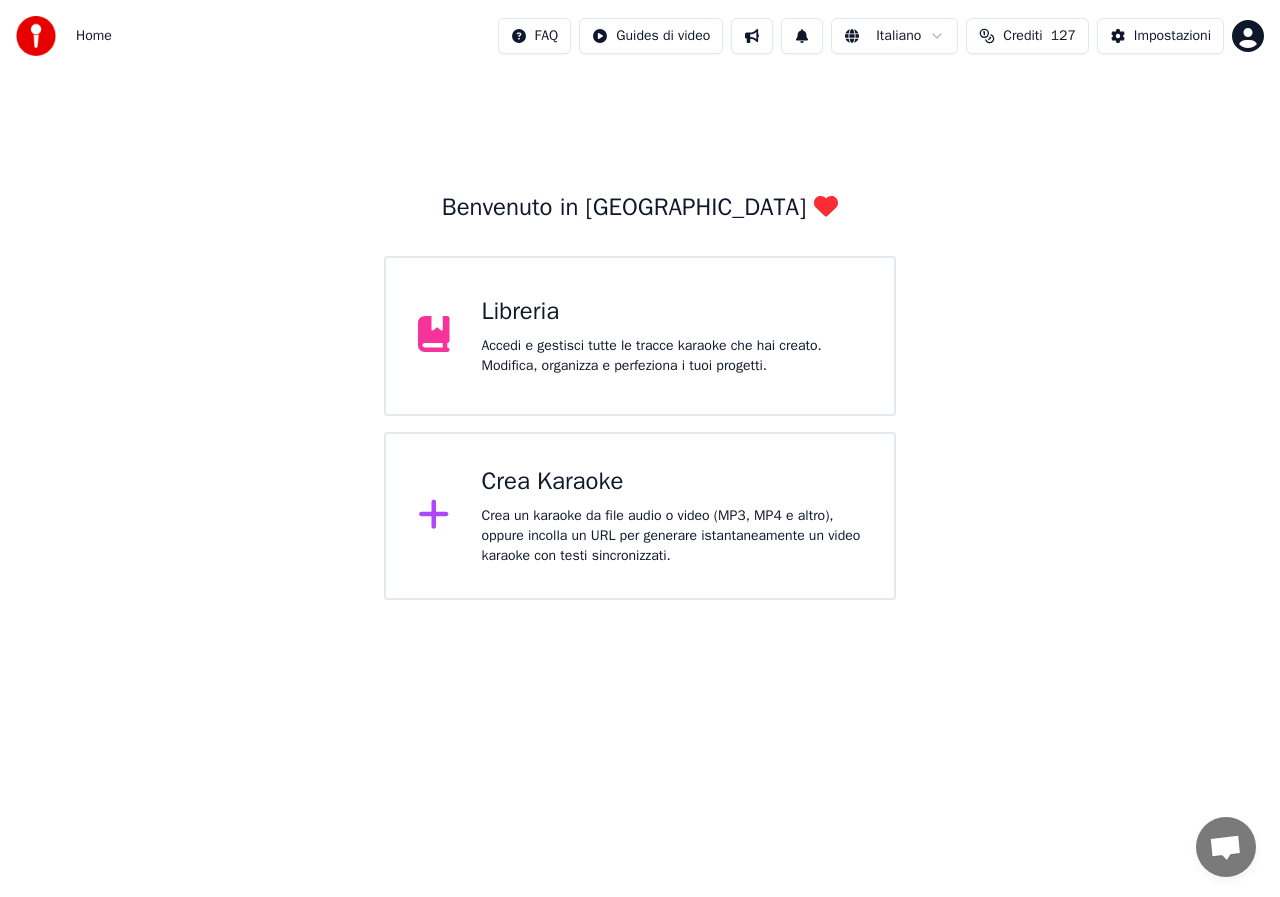 click on "Libreria Accedi e gestisci tutte le tracce karaoke che hai creato. Modifica, organizza e perfeziona i tuoi progetti." at bounding box center [672, 336] 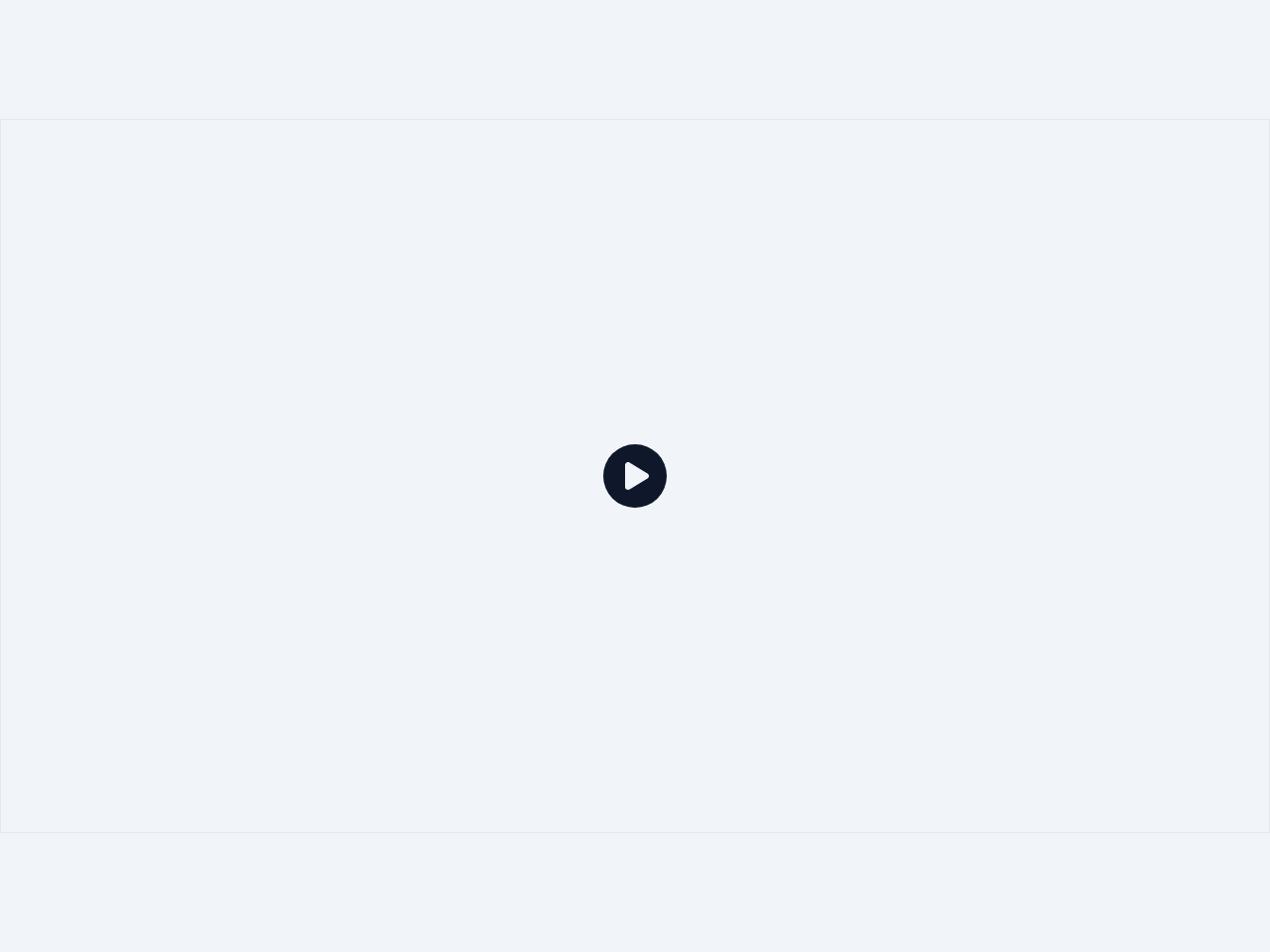 click 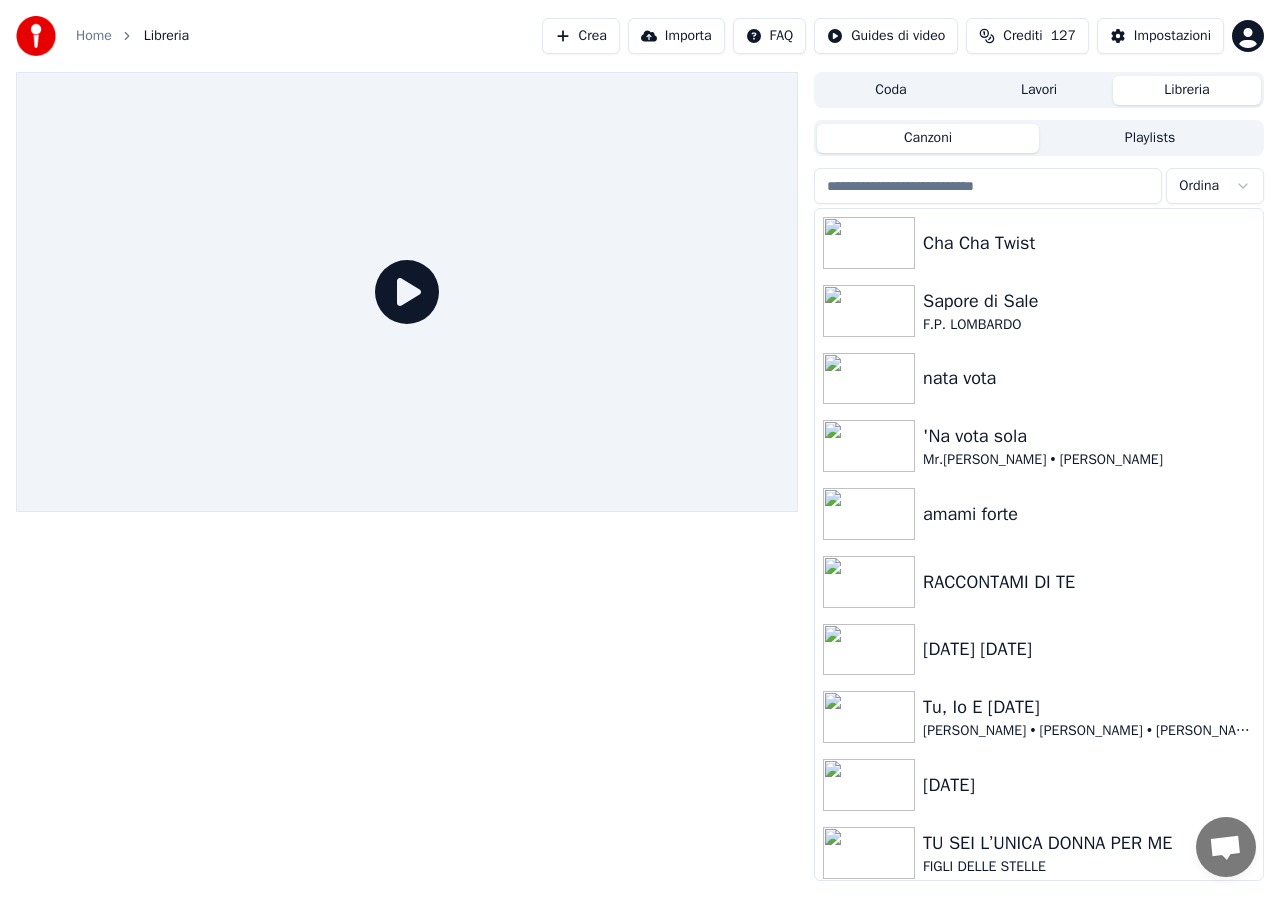 click at bounding box center (988, 186) 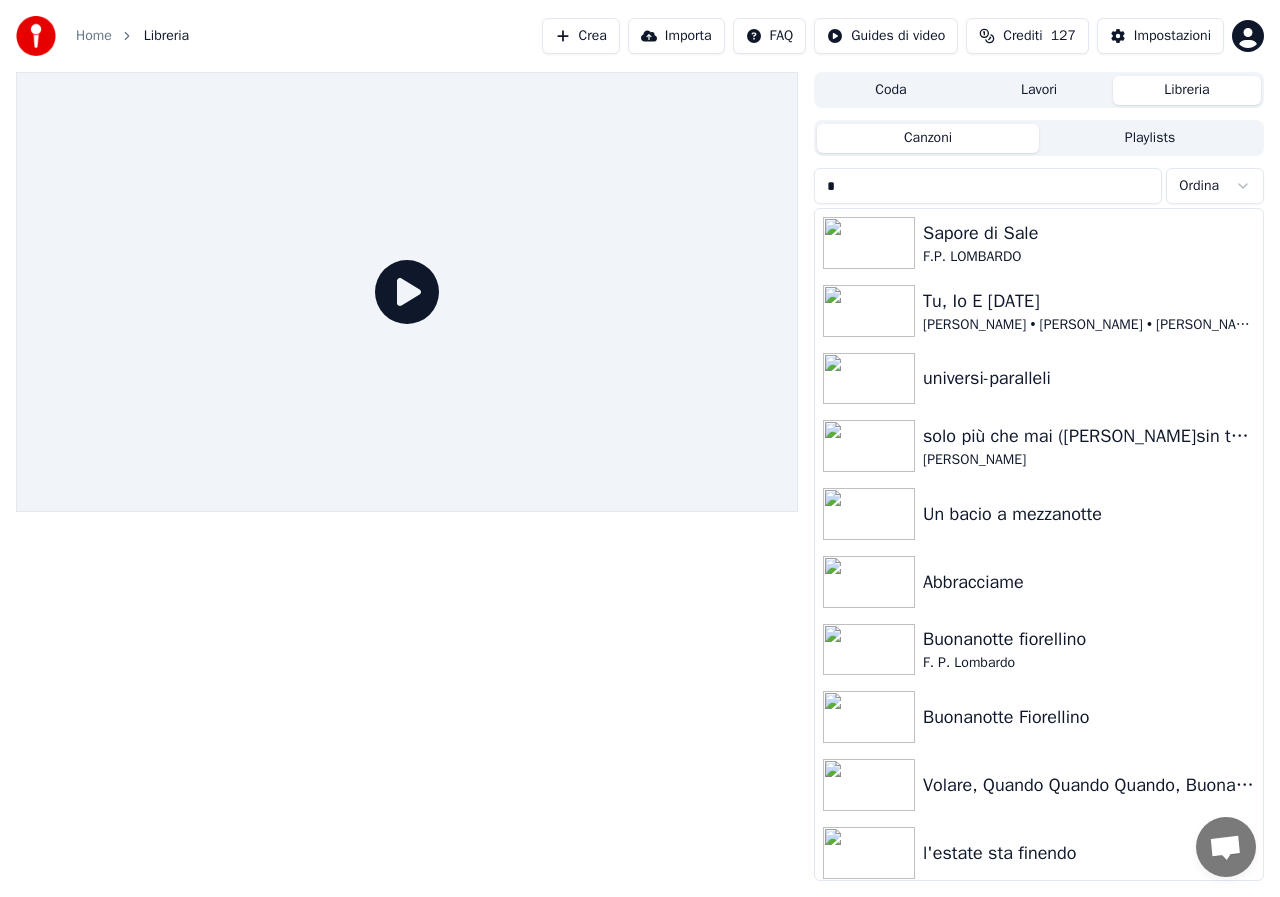 type on "*" 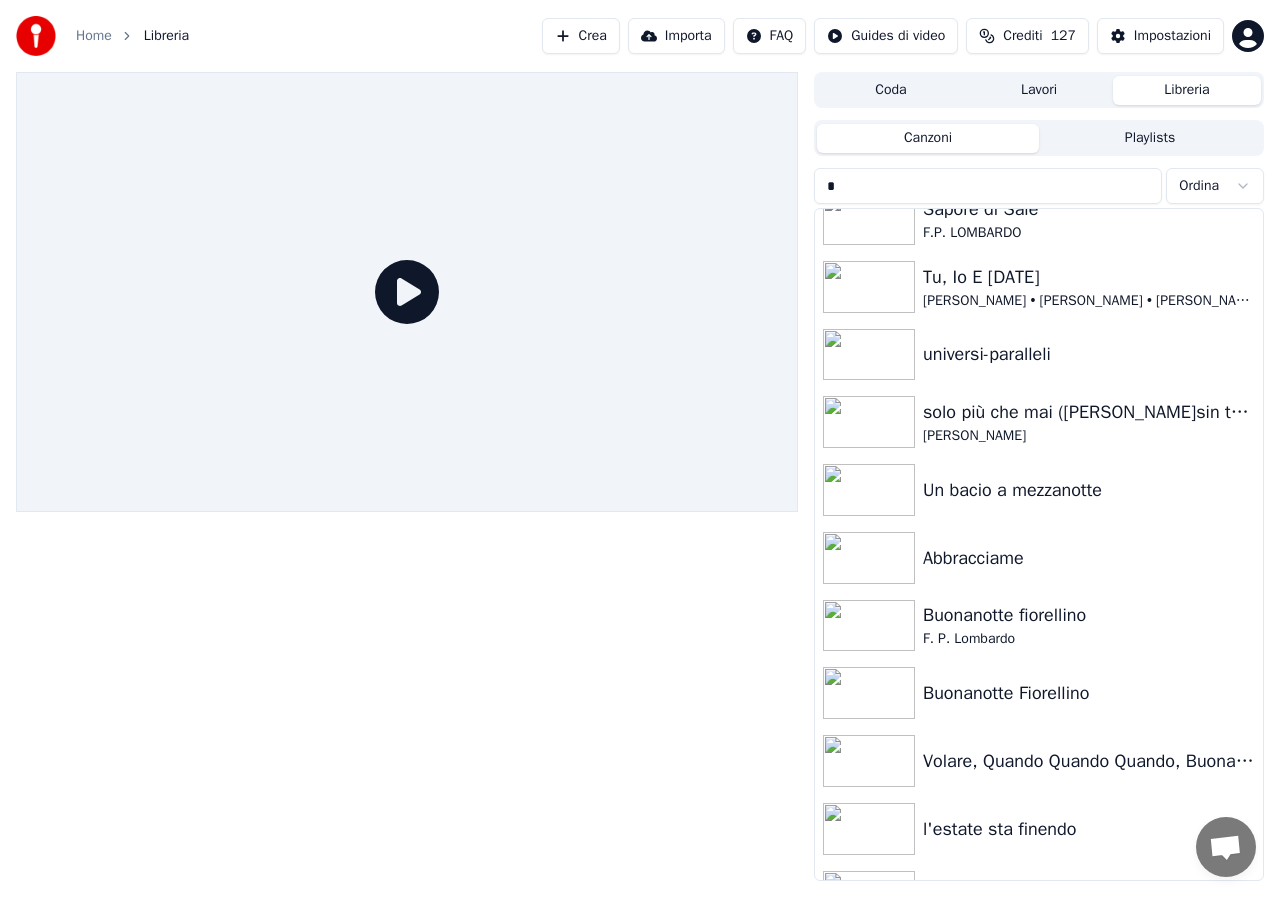 scroll, scrollTop: 611, scrollLeft: 0, axis: vertical 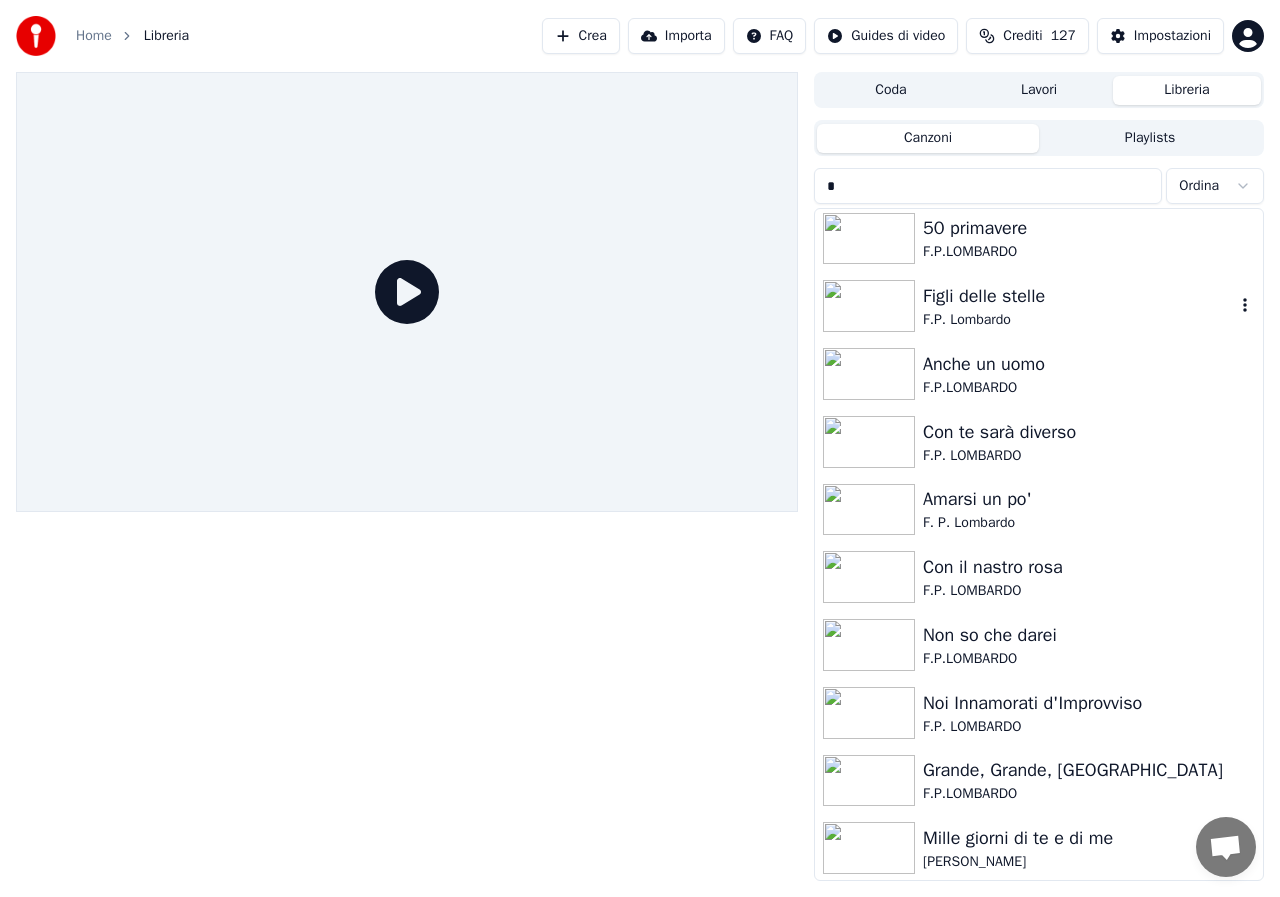 click on "Figli delle stelle F.P. Lombardo" at bounding box center (1039, 306) 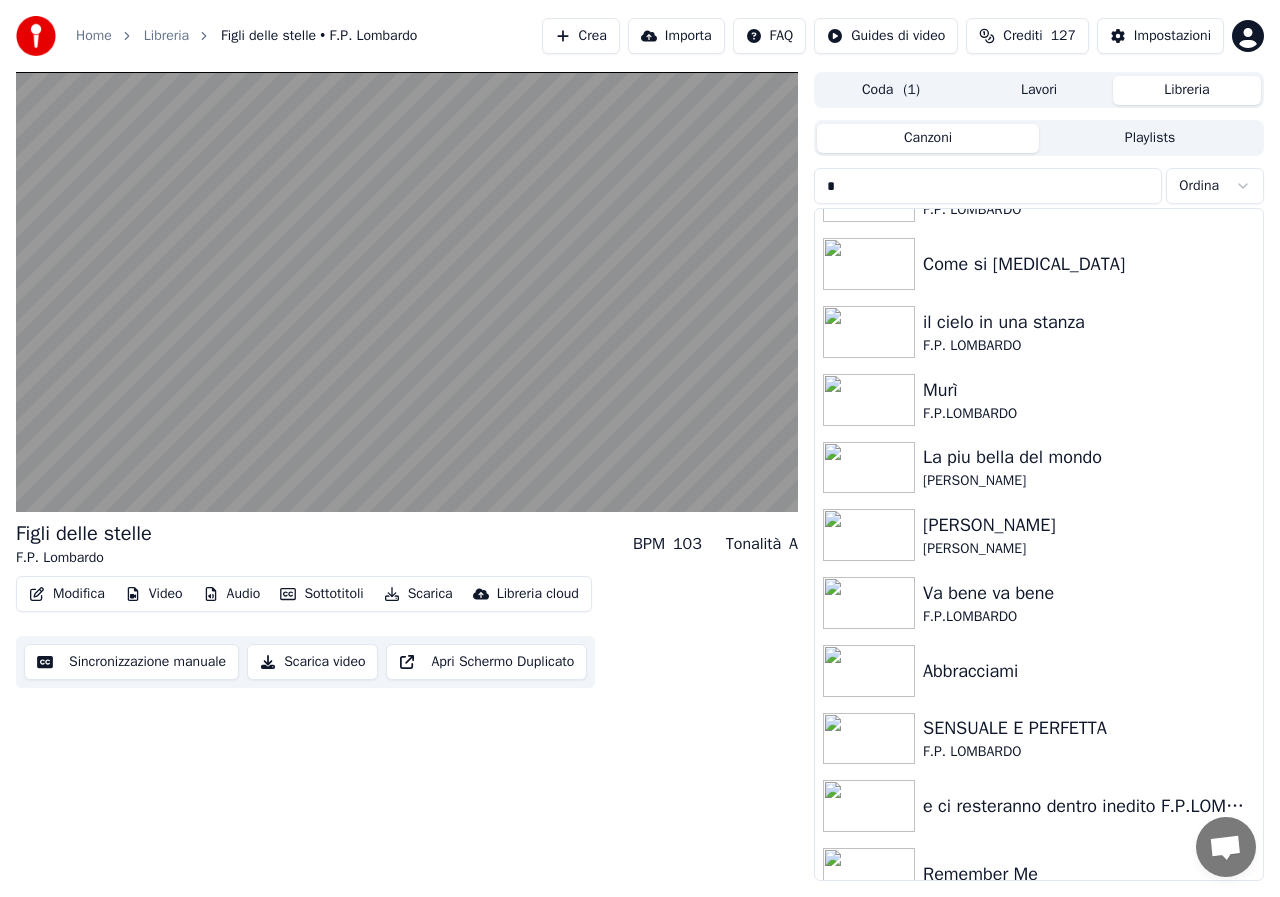 scroll, scrollTop: 3402, scrollLeft: 0, axis: vertical 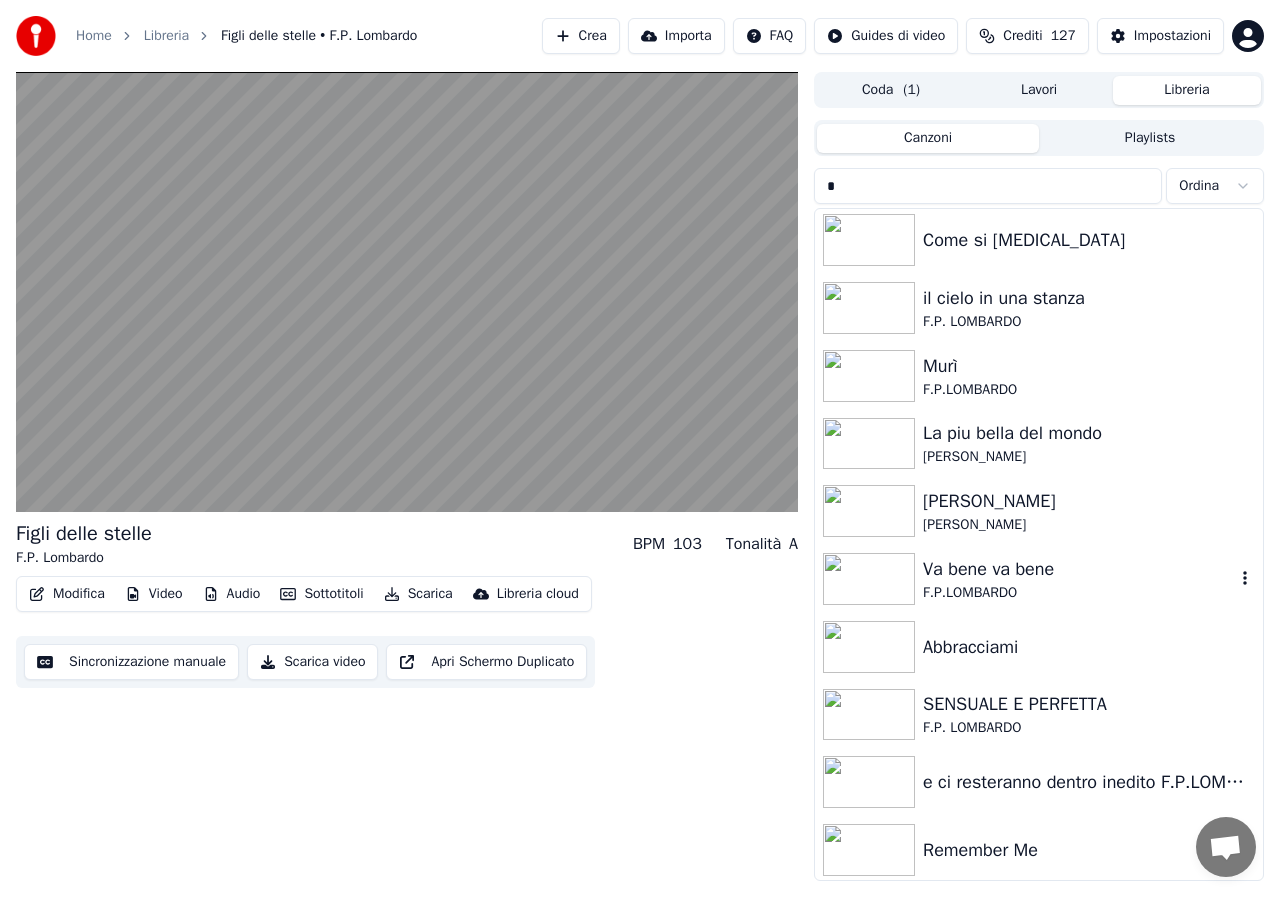click on "Va bene va bene" at bounding box center [1079, 569] 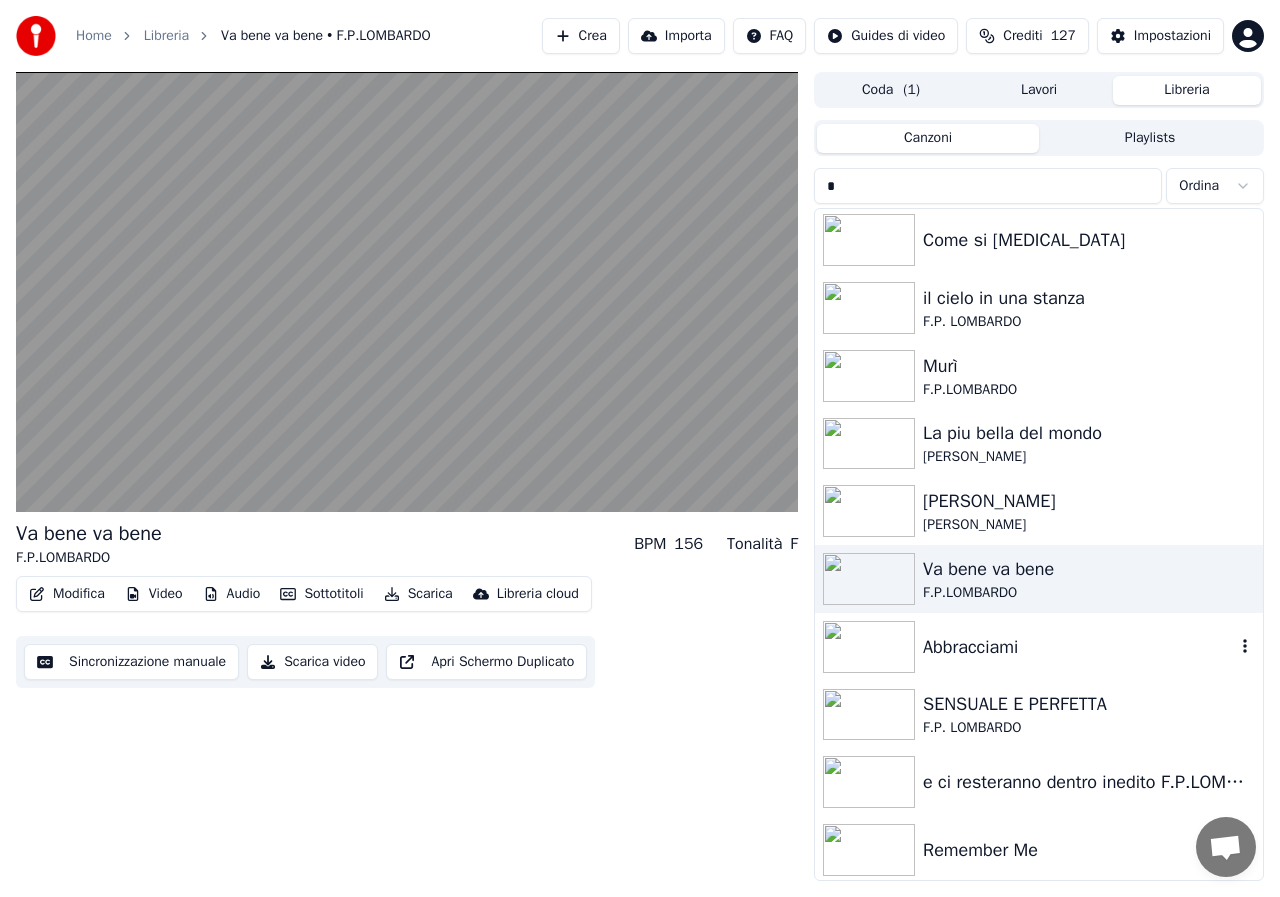 click on "Abbracciami" at bounding box center (1079, 647) 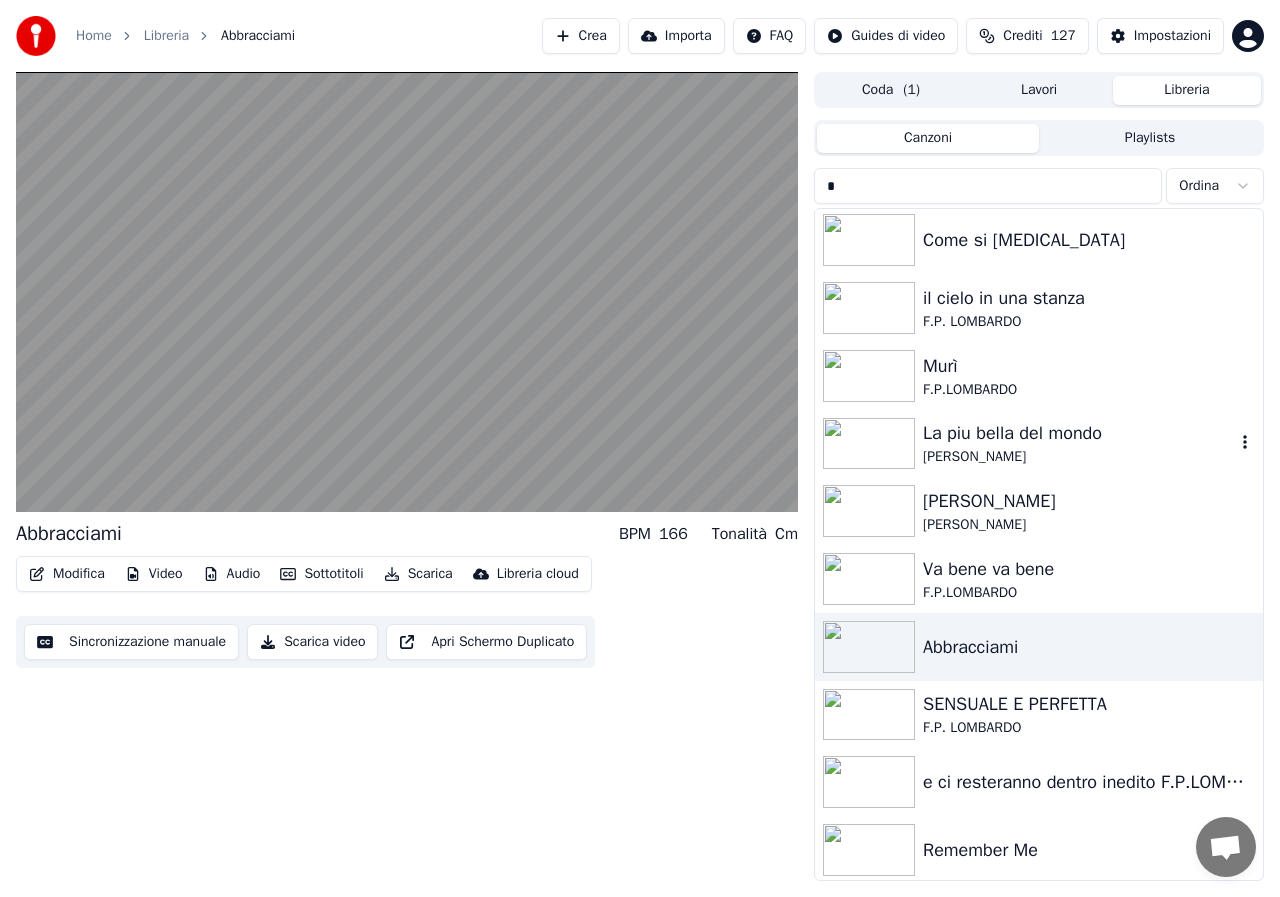 click at bounding box center (869, 444) 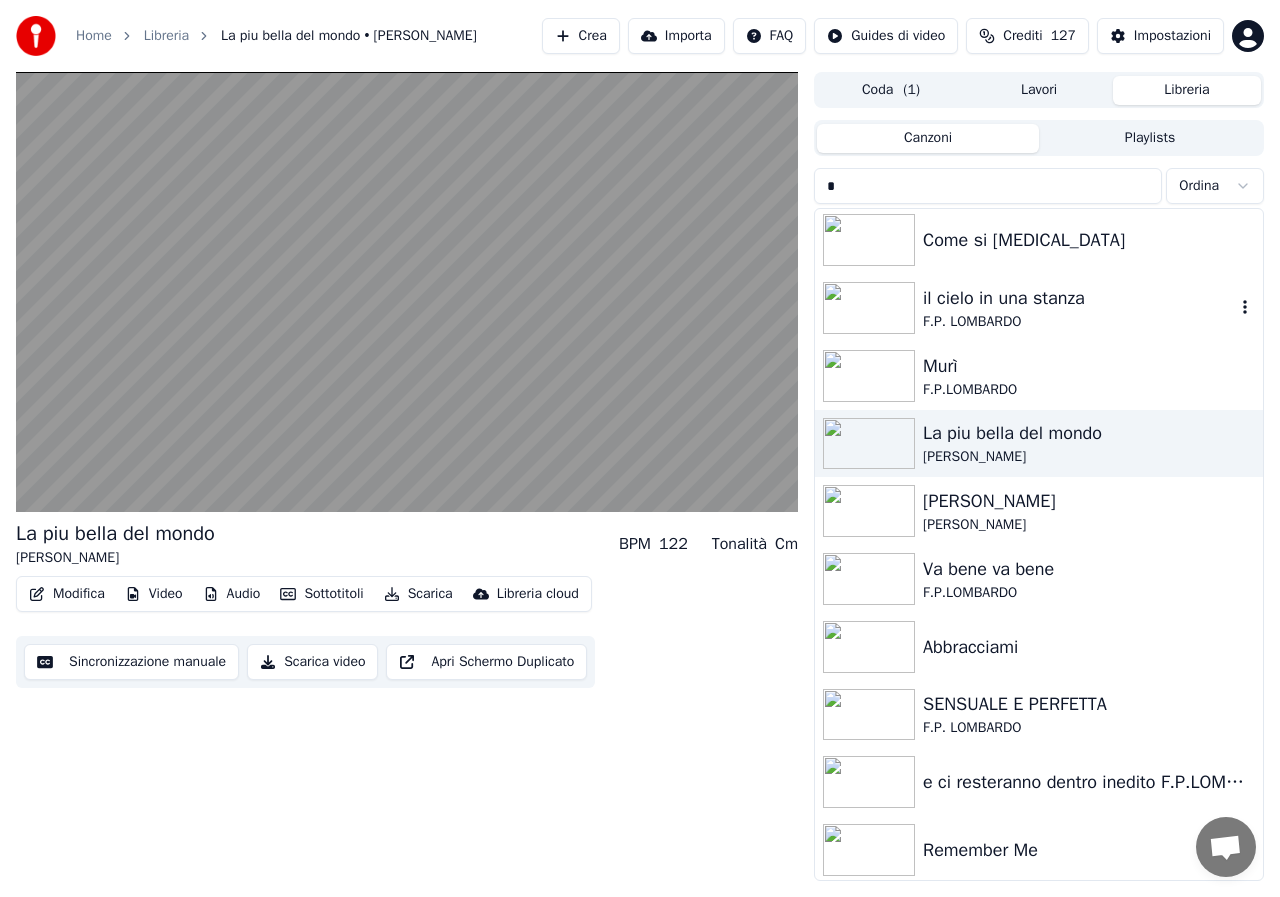 click at bounding box center (869, 308) 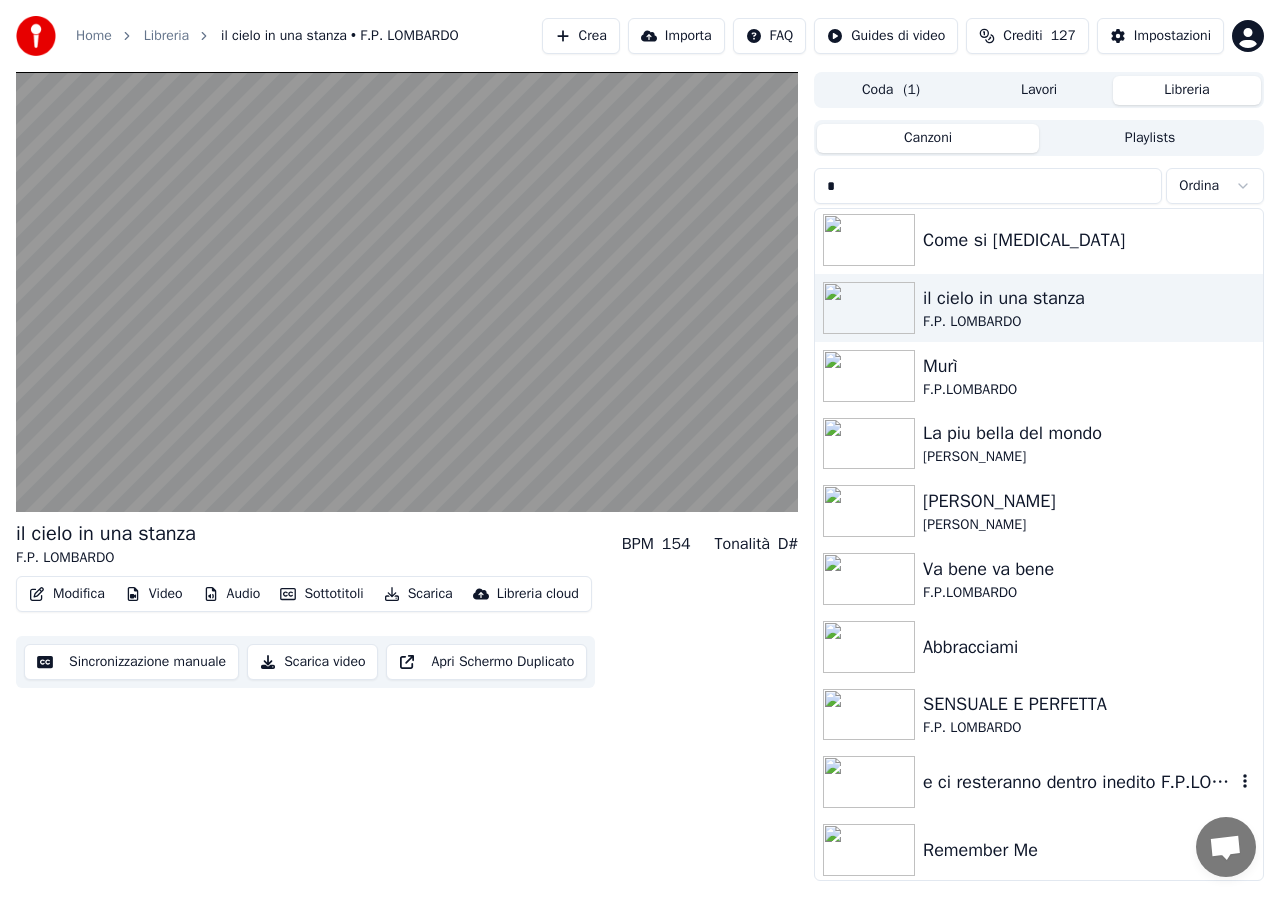 click at bounding box center (869, 782) 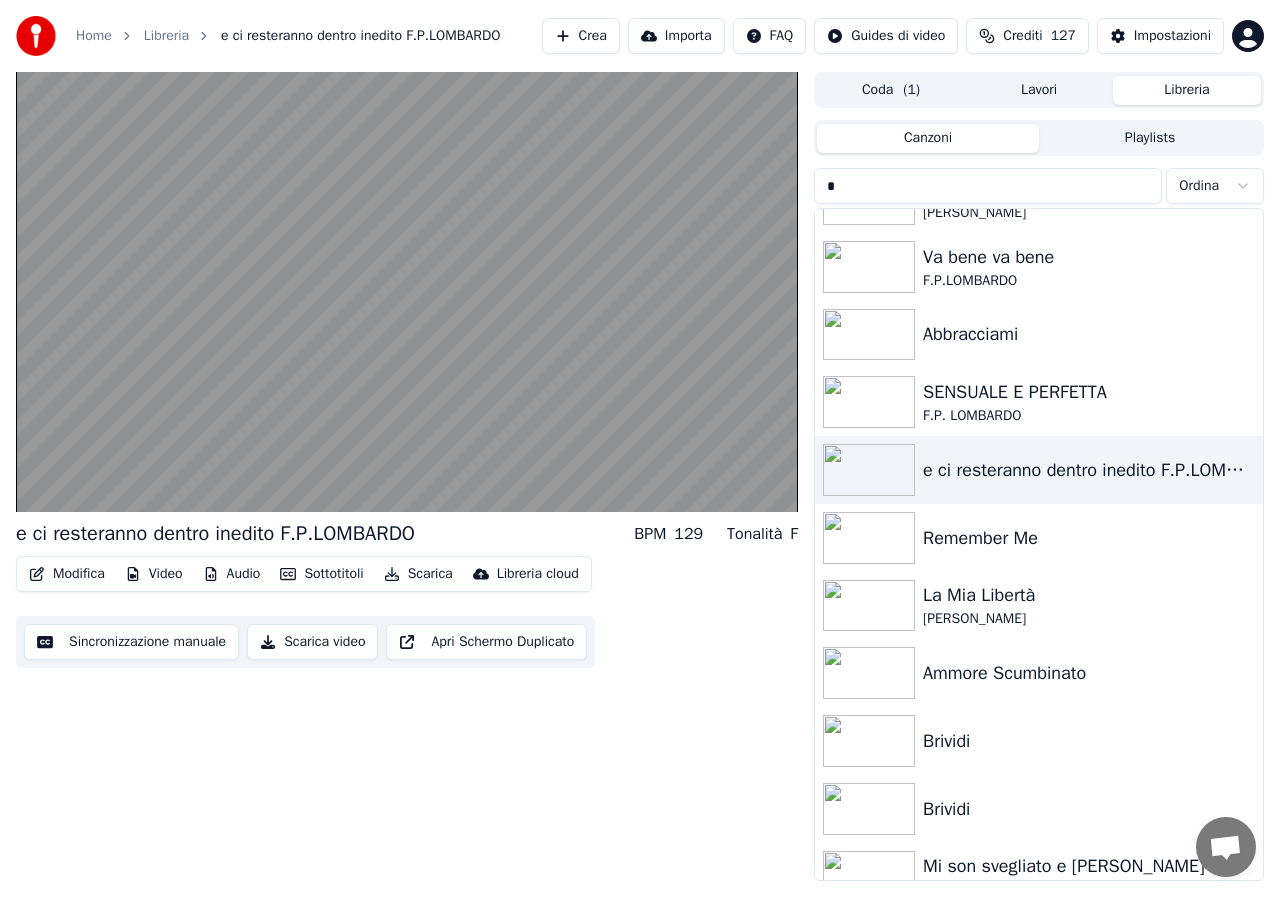 scroll, scrollTop: 4303, scrollLeft: 0, axis: vertical 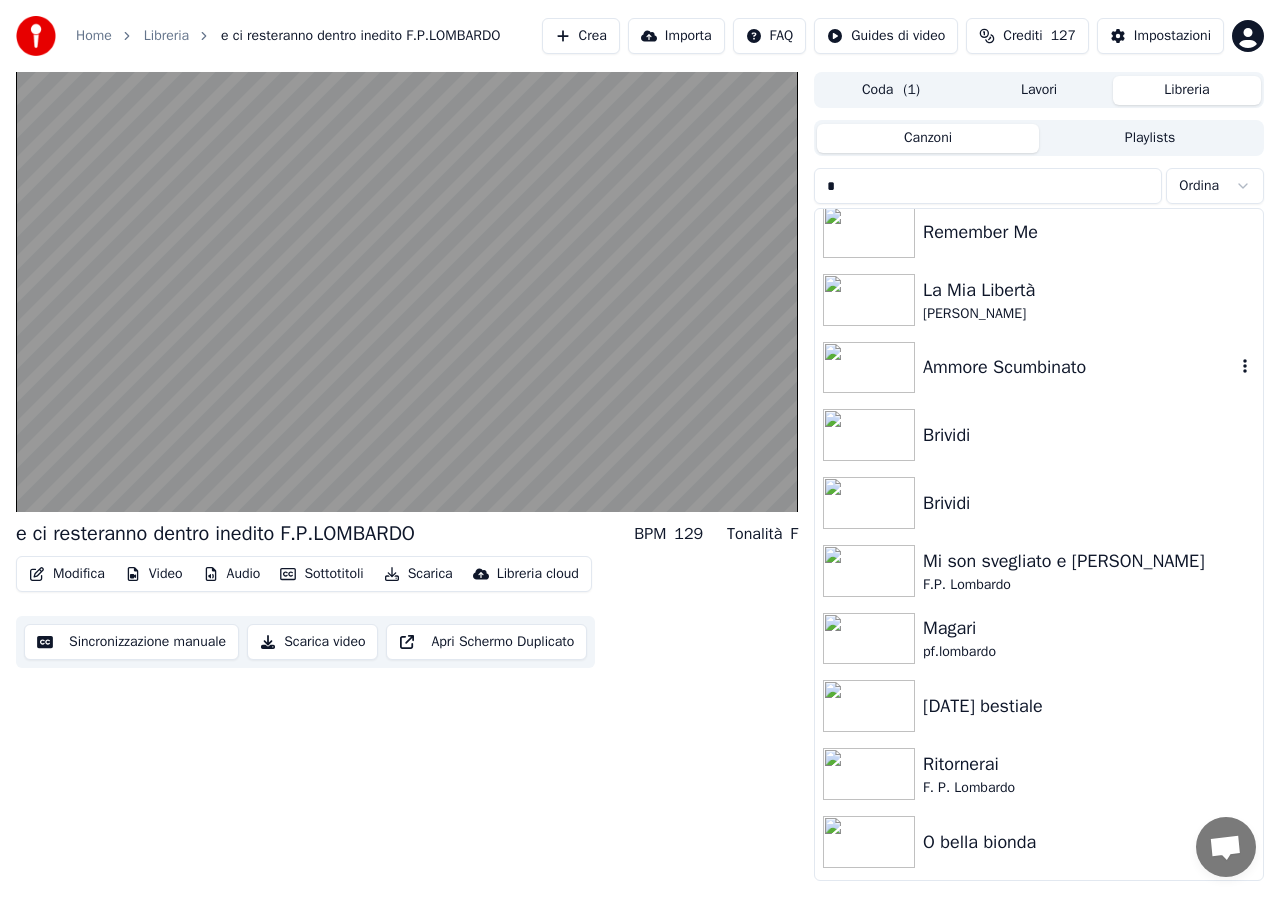 click at bounding box center (869, 368) 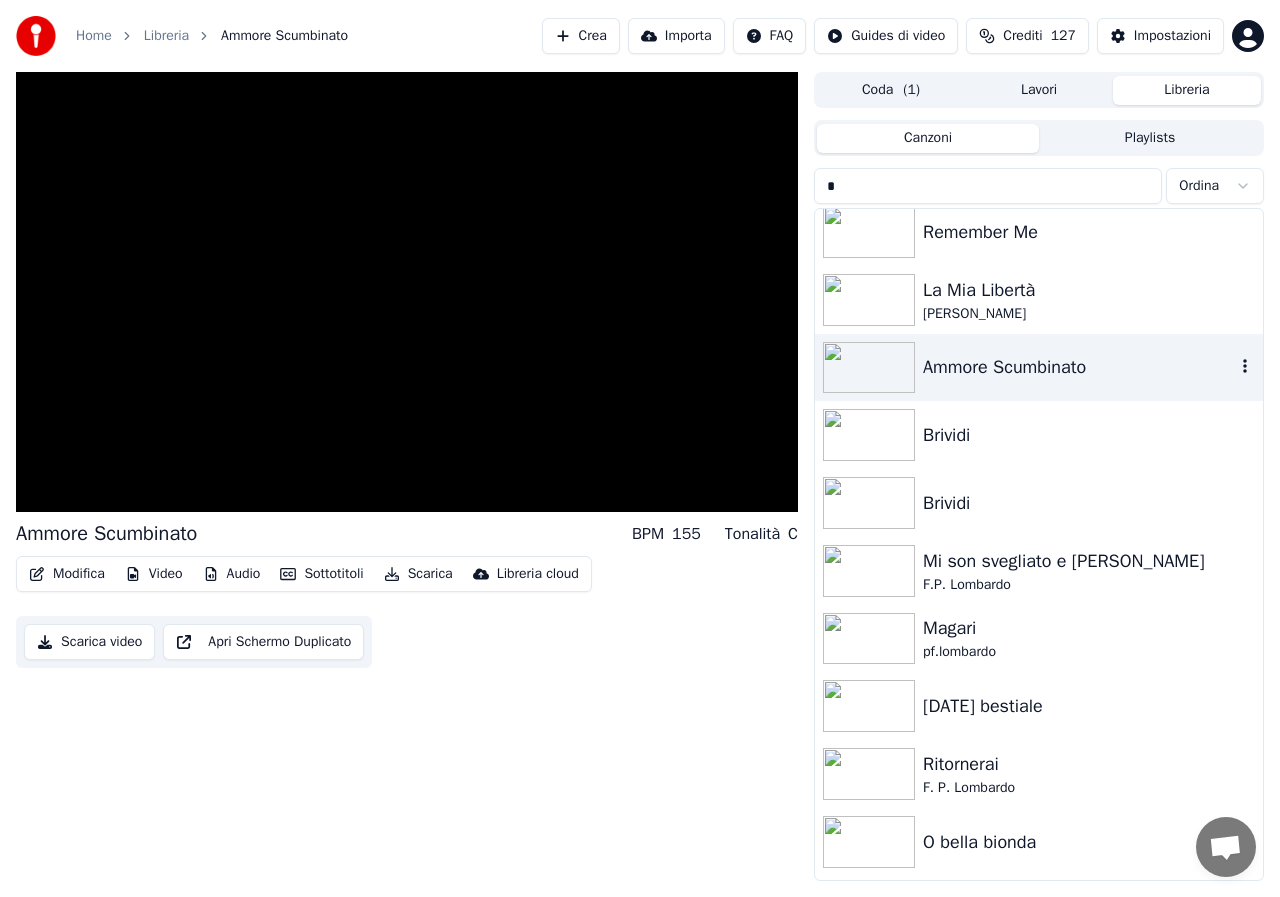 click at bounding box center (869, 368) 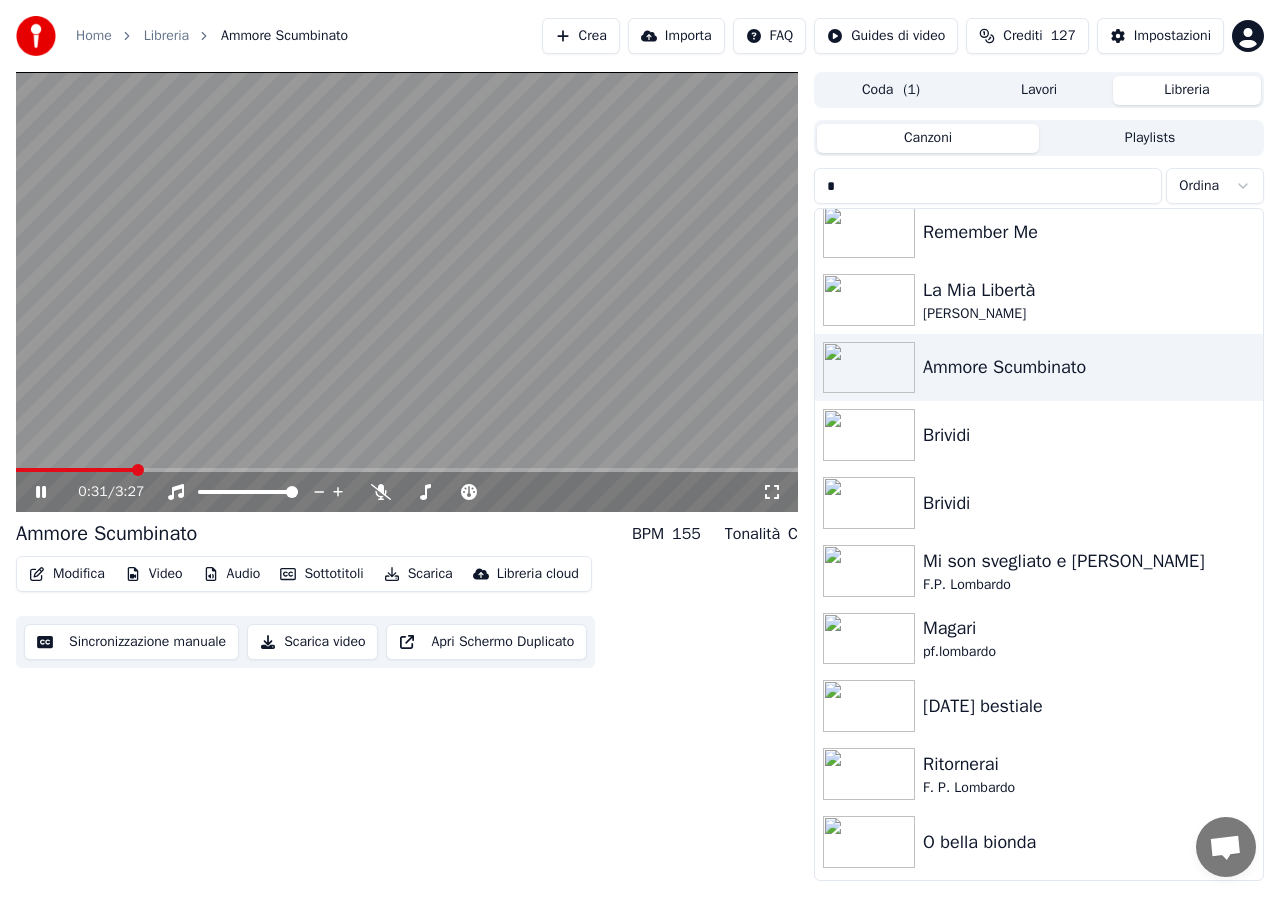 click 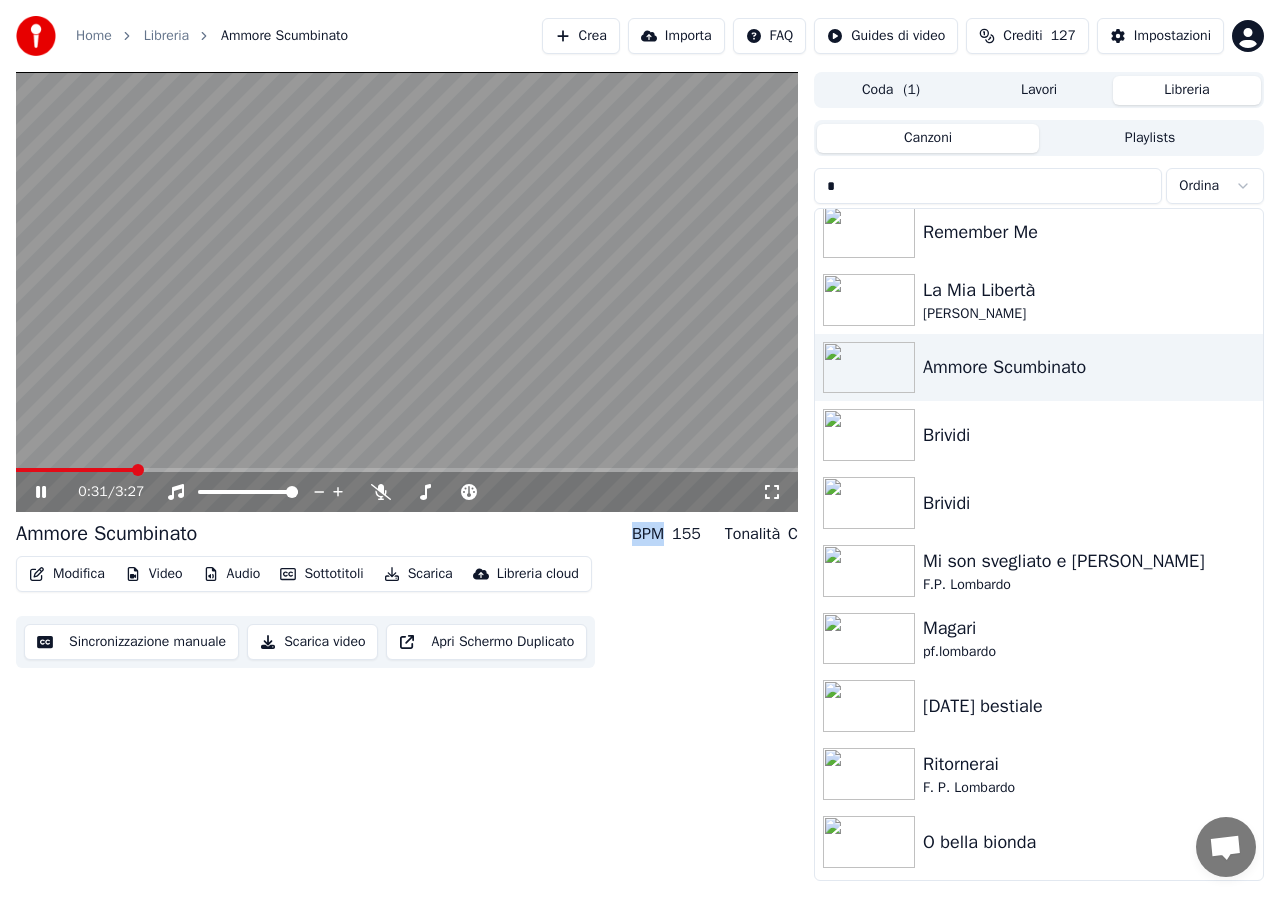 click 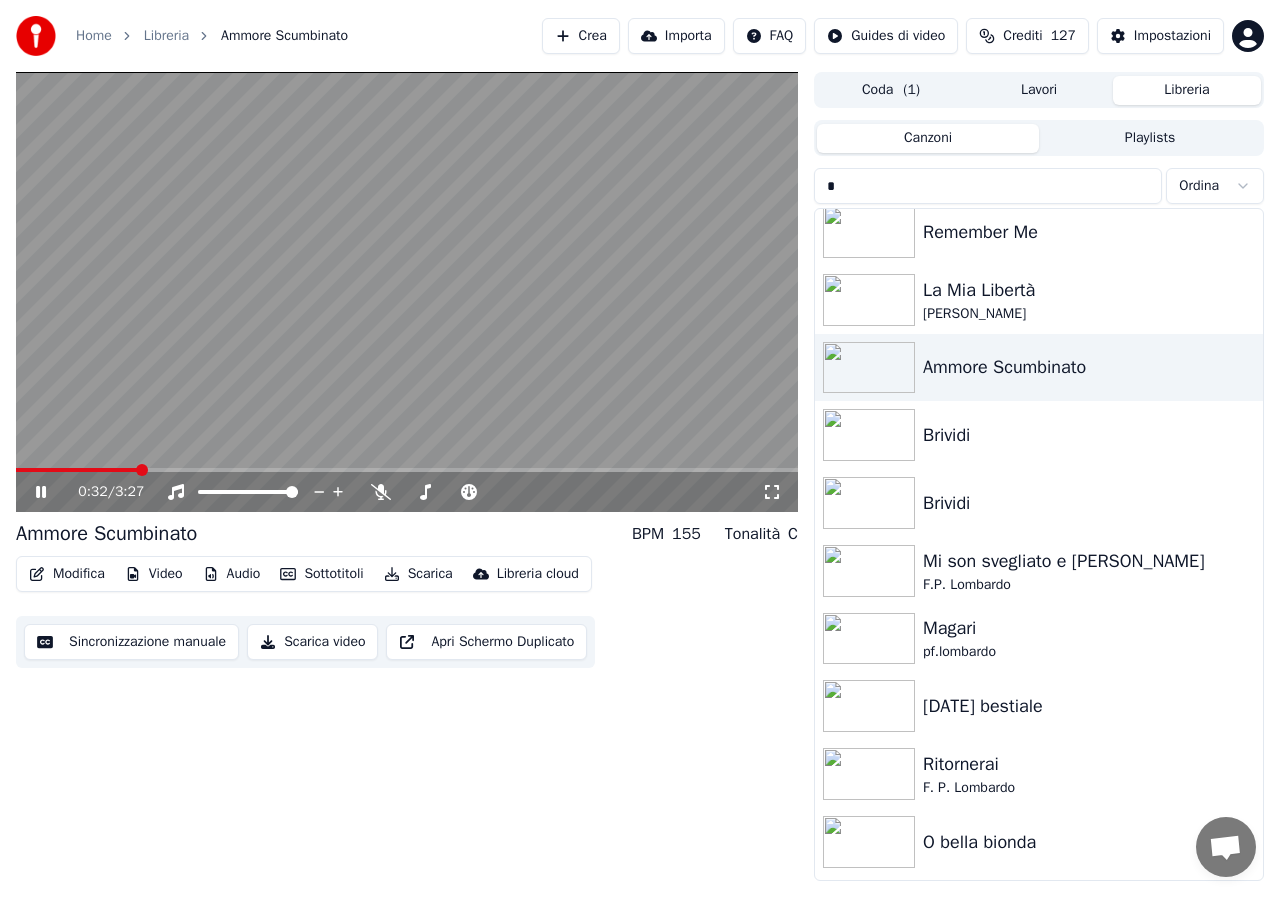 click 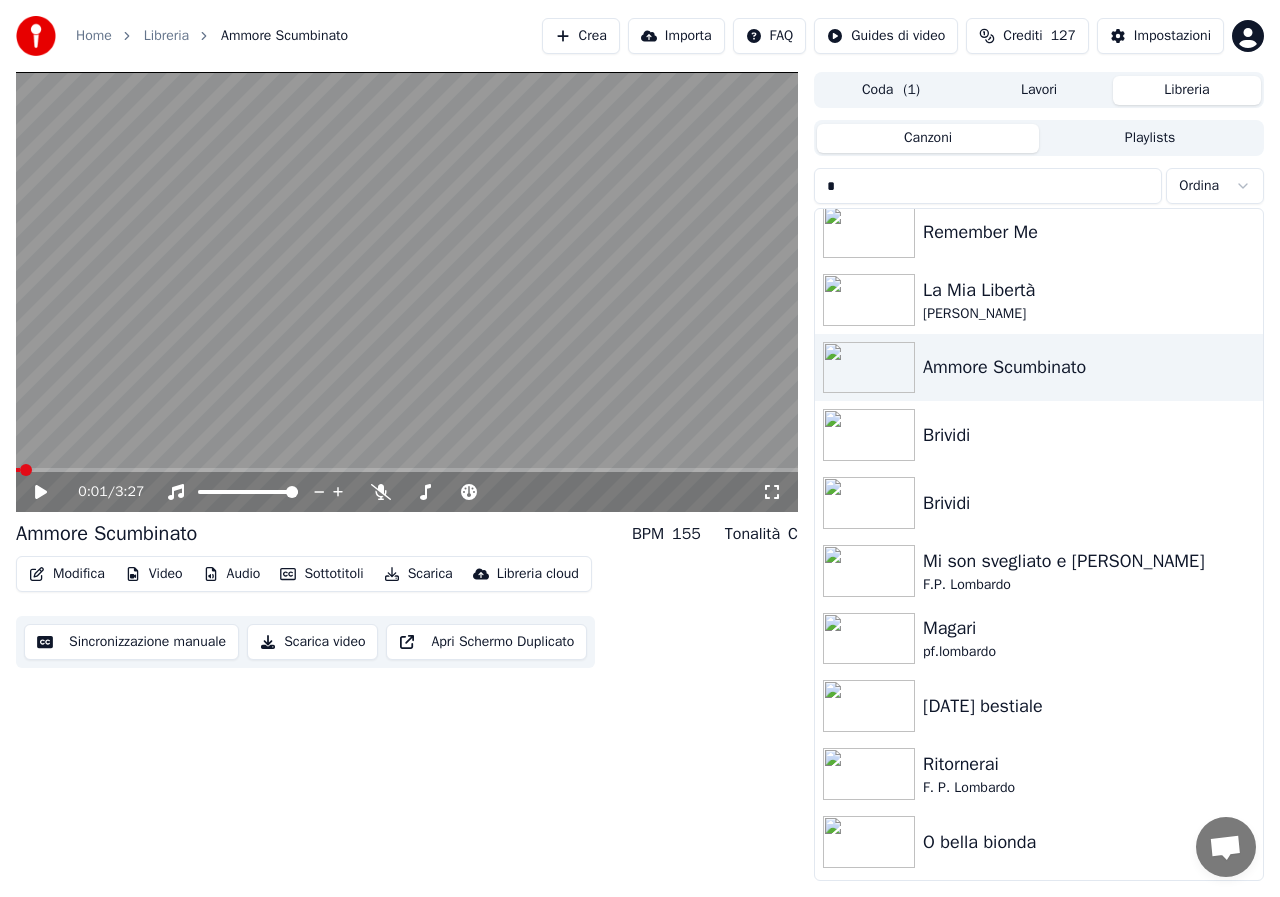 click at bounding box center [18, 470] 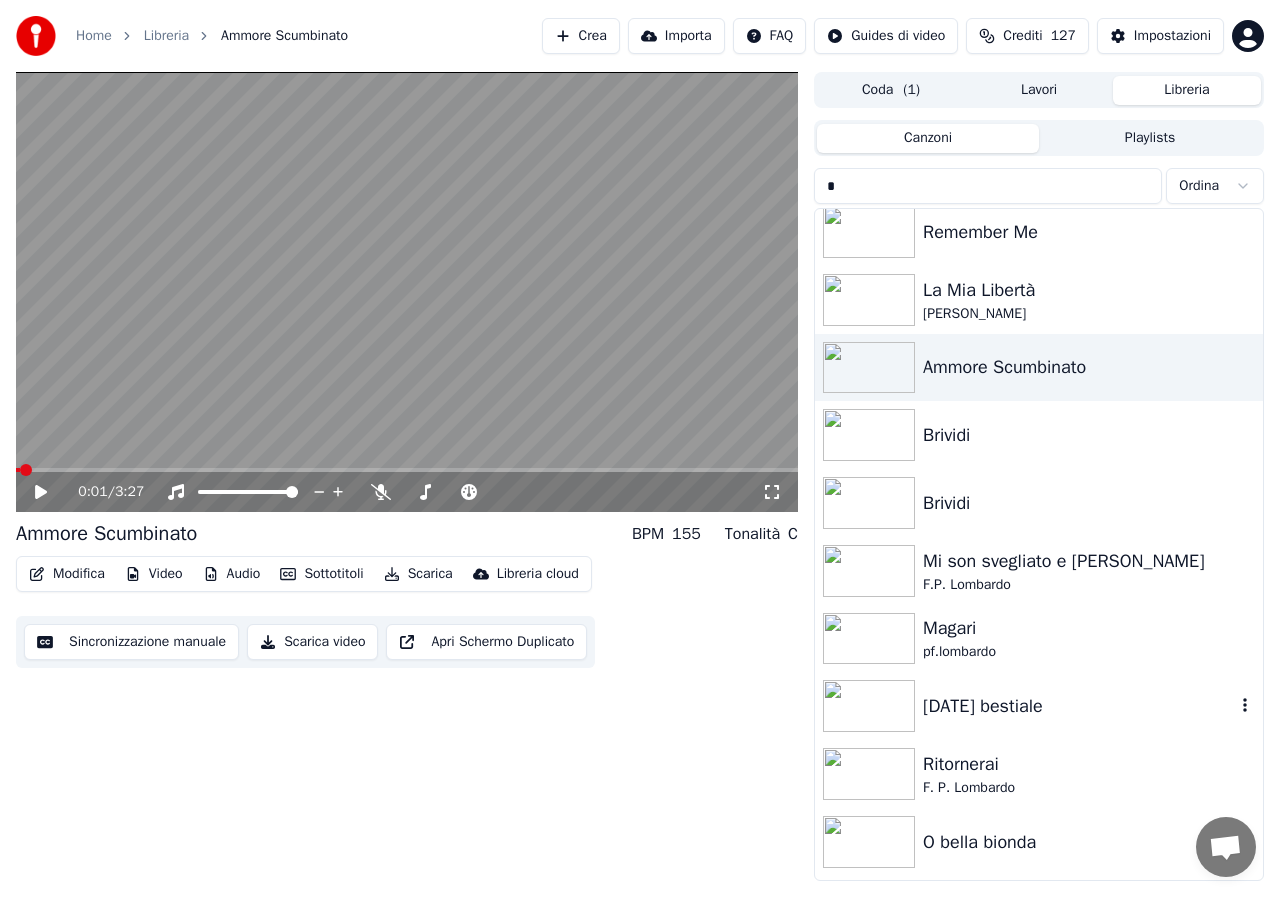 click at bounding box center [869, 706] 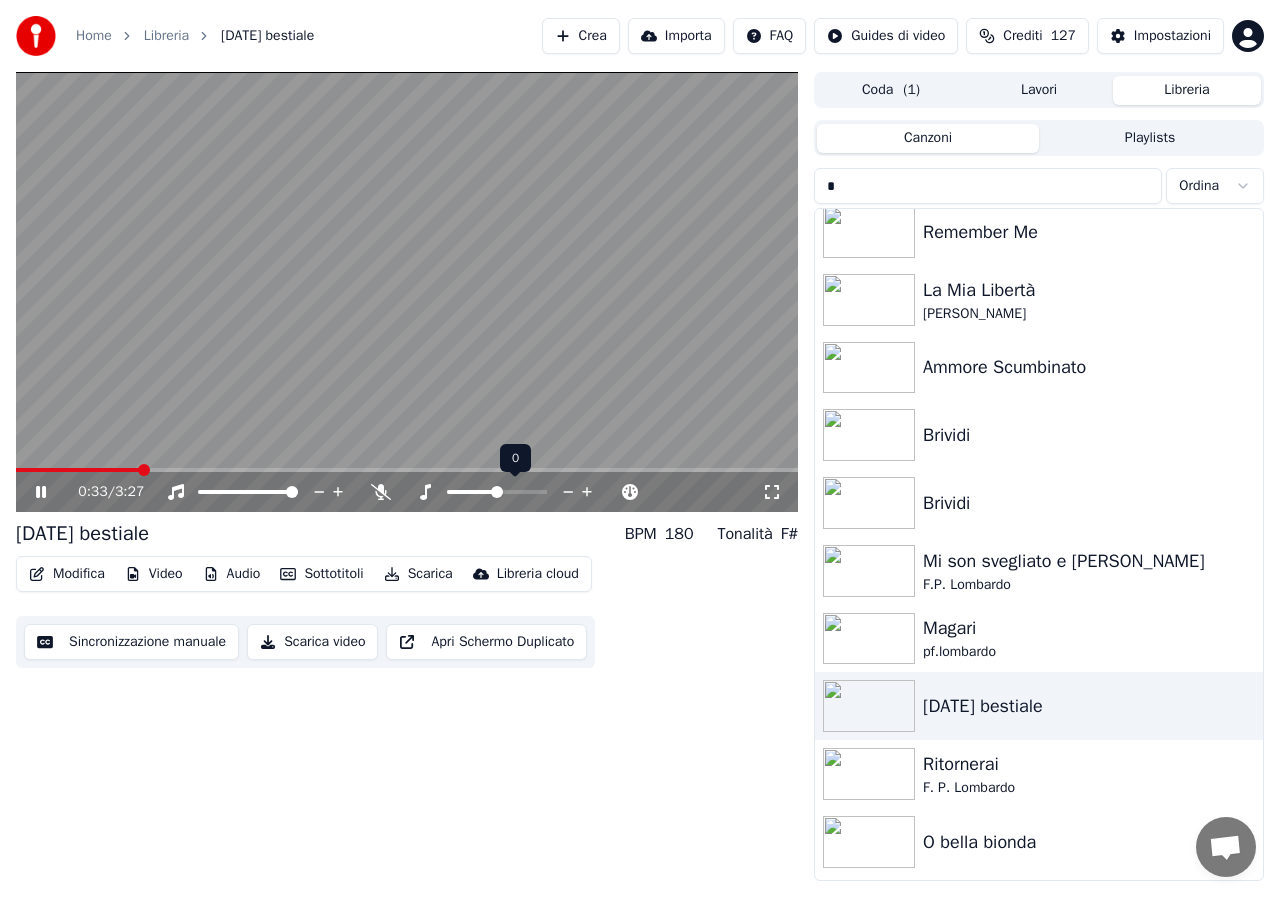 click 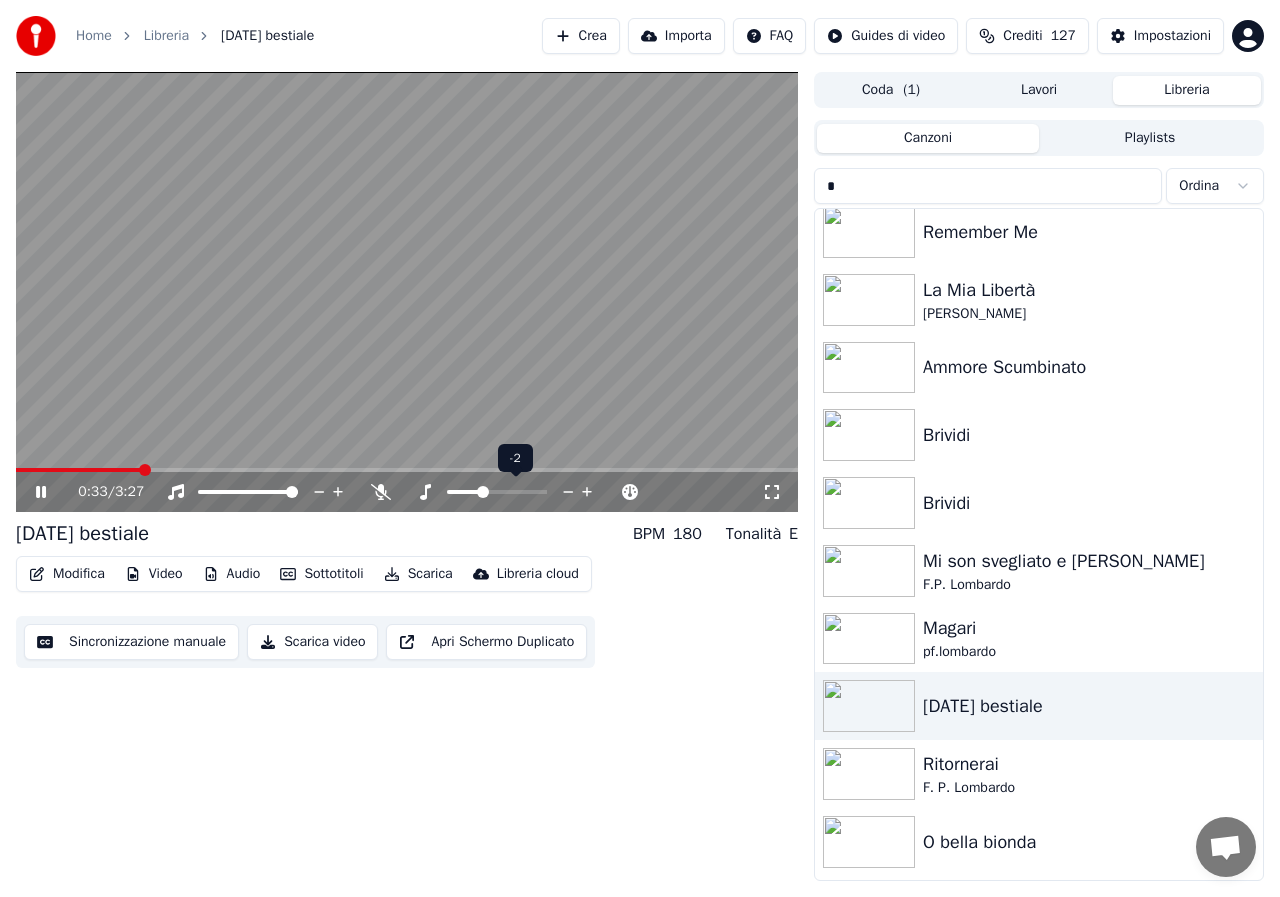 click 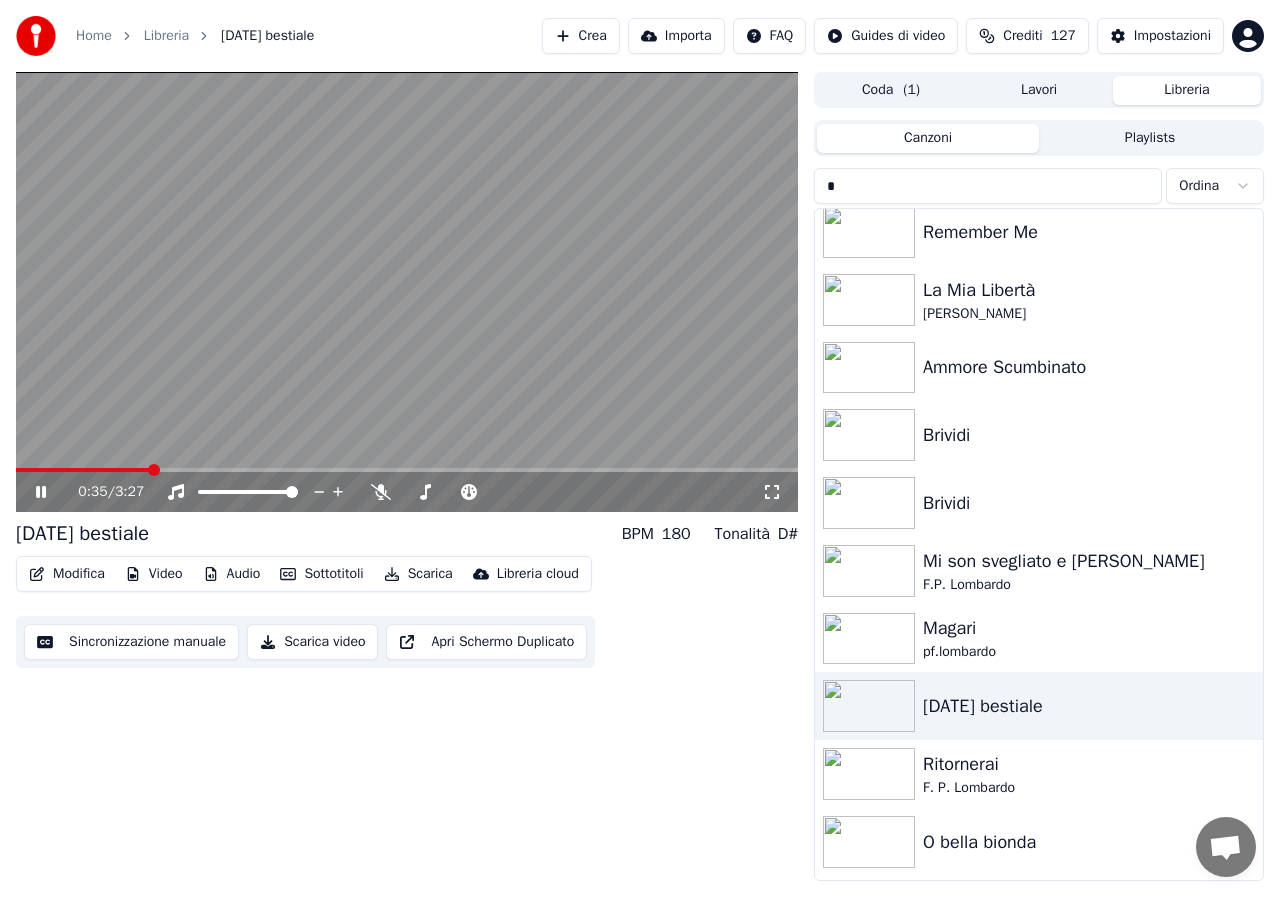 click at bounding box center [83, 470] 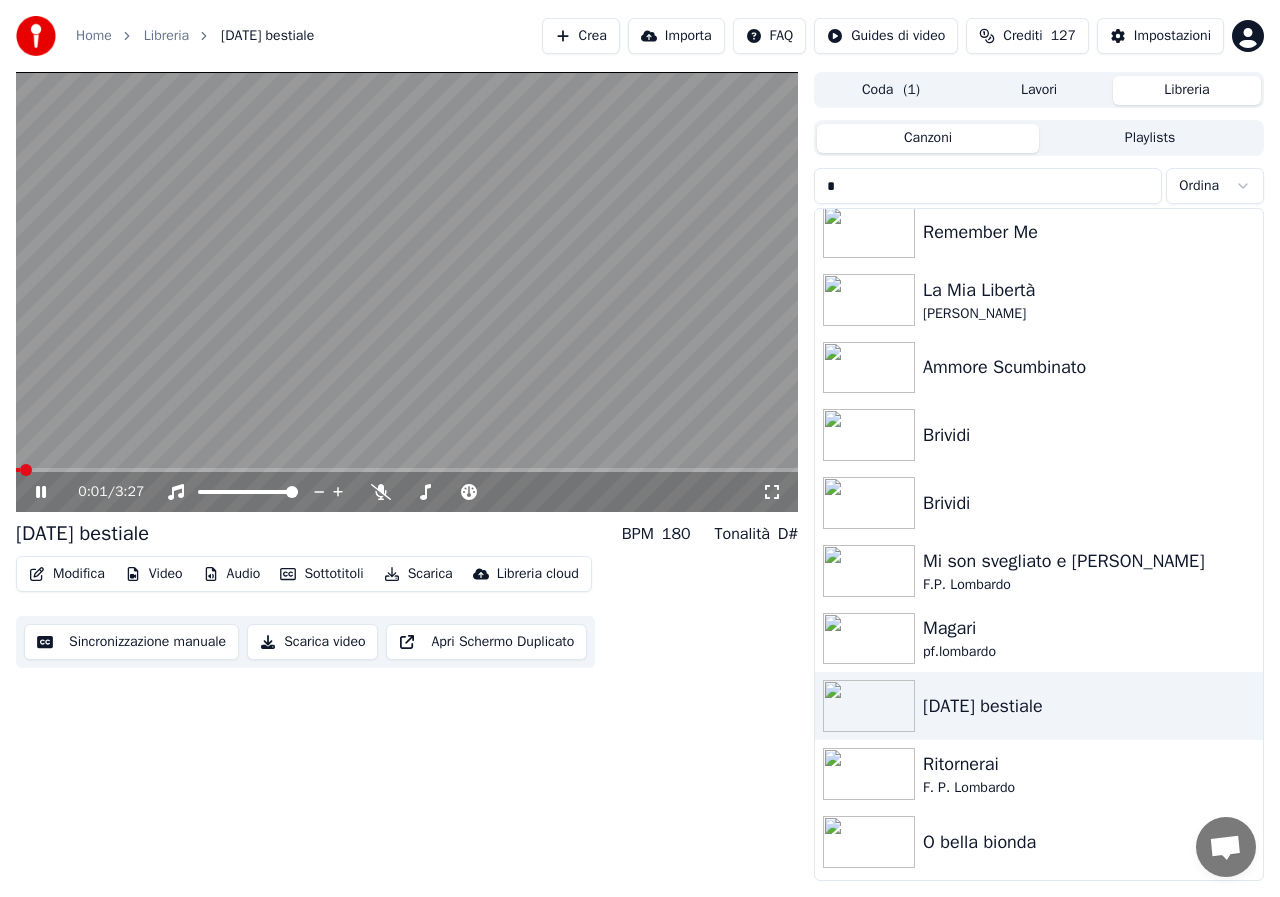 click on "Modifica Video Audio Sottotitoli Scarica Libreria cloud Sincronizzazione manuale Scarica video Apri Schermo Duplicato" at bounding box center (407, 612) 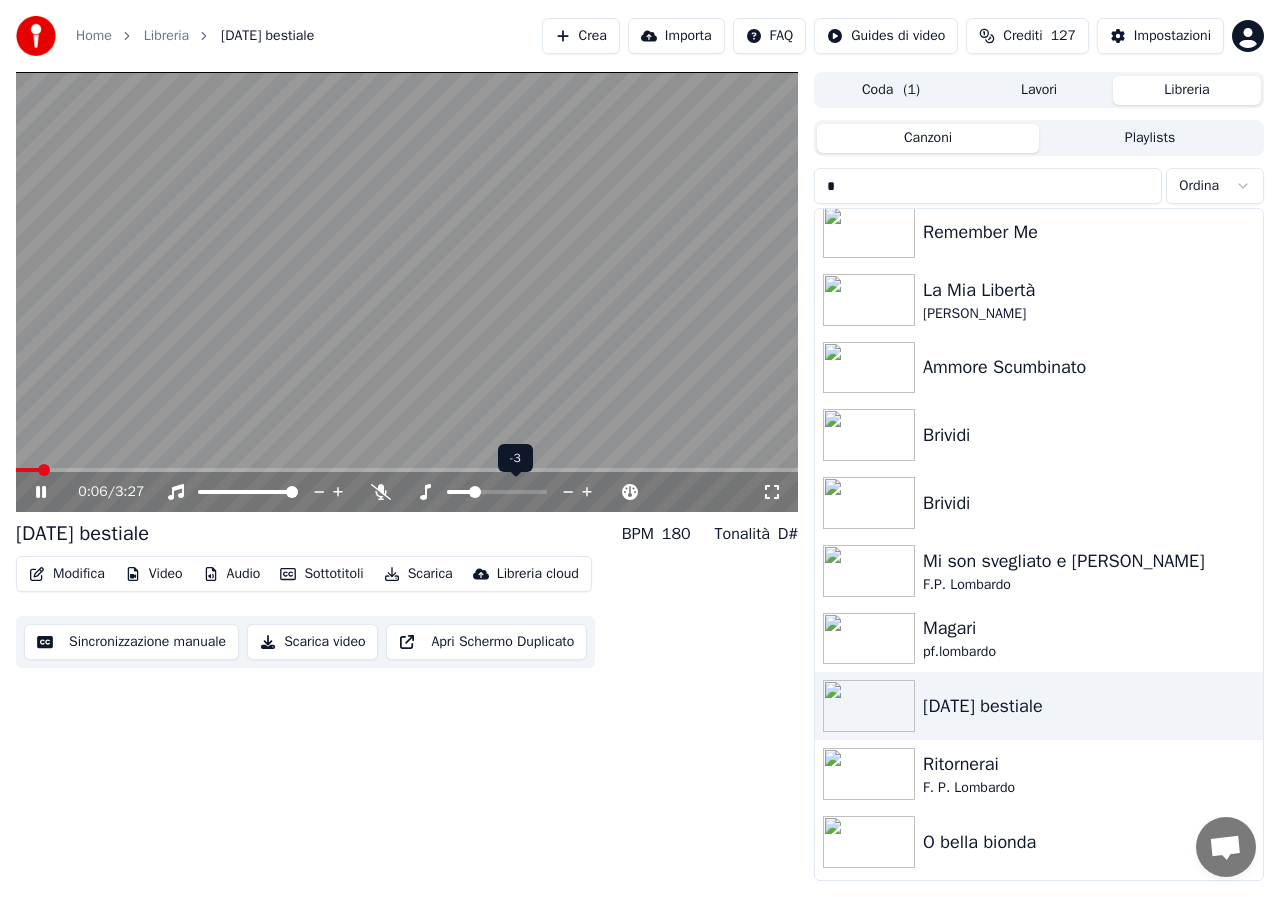 click 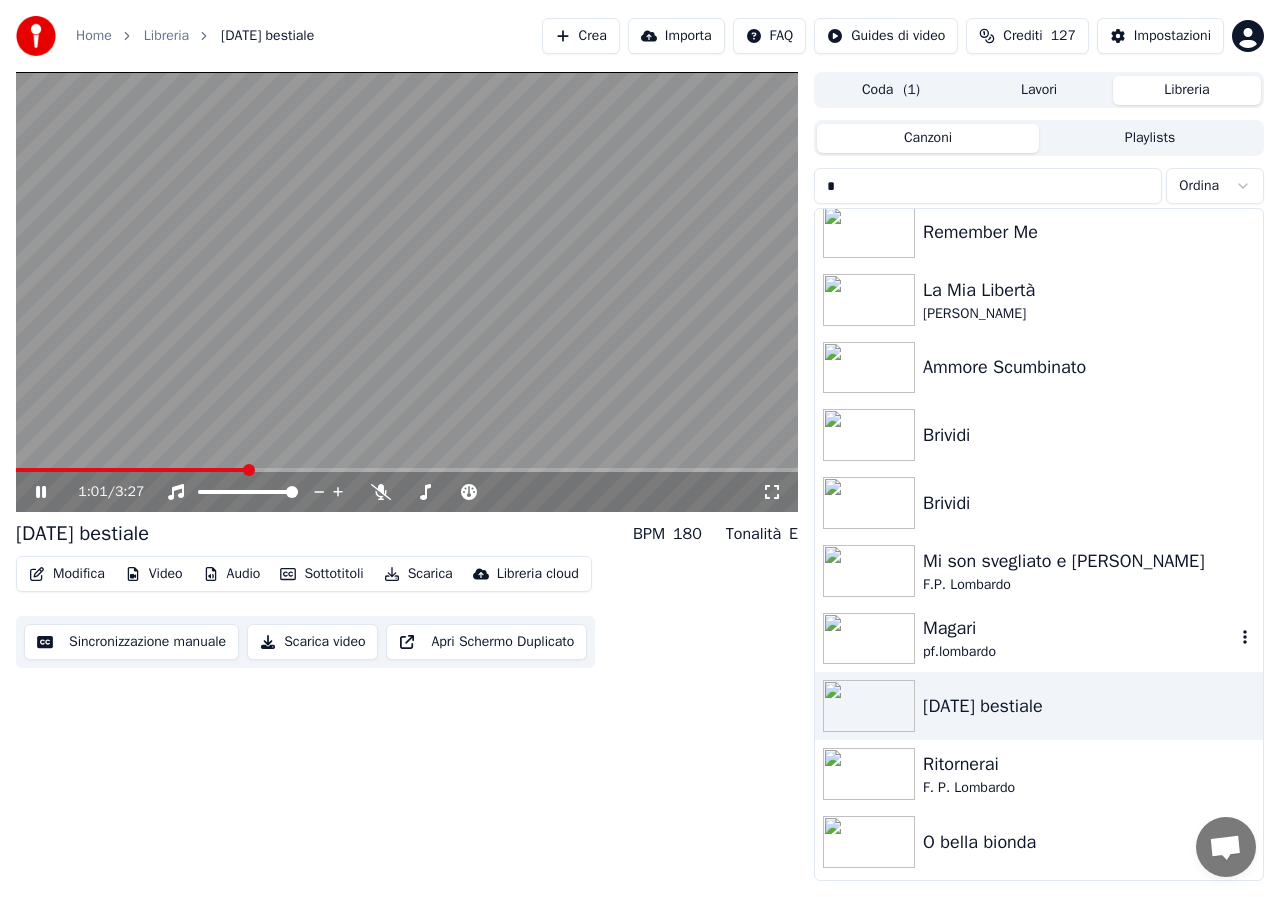 click at bounding box center [869, 639] 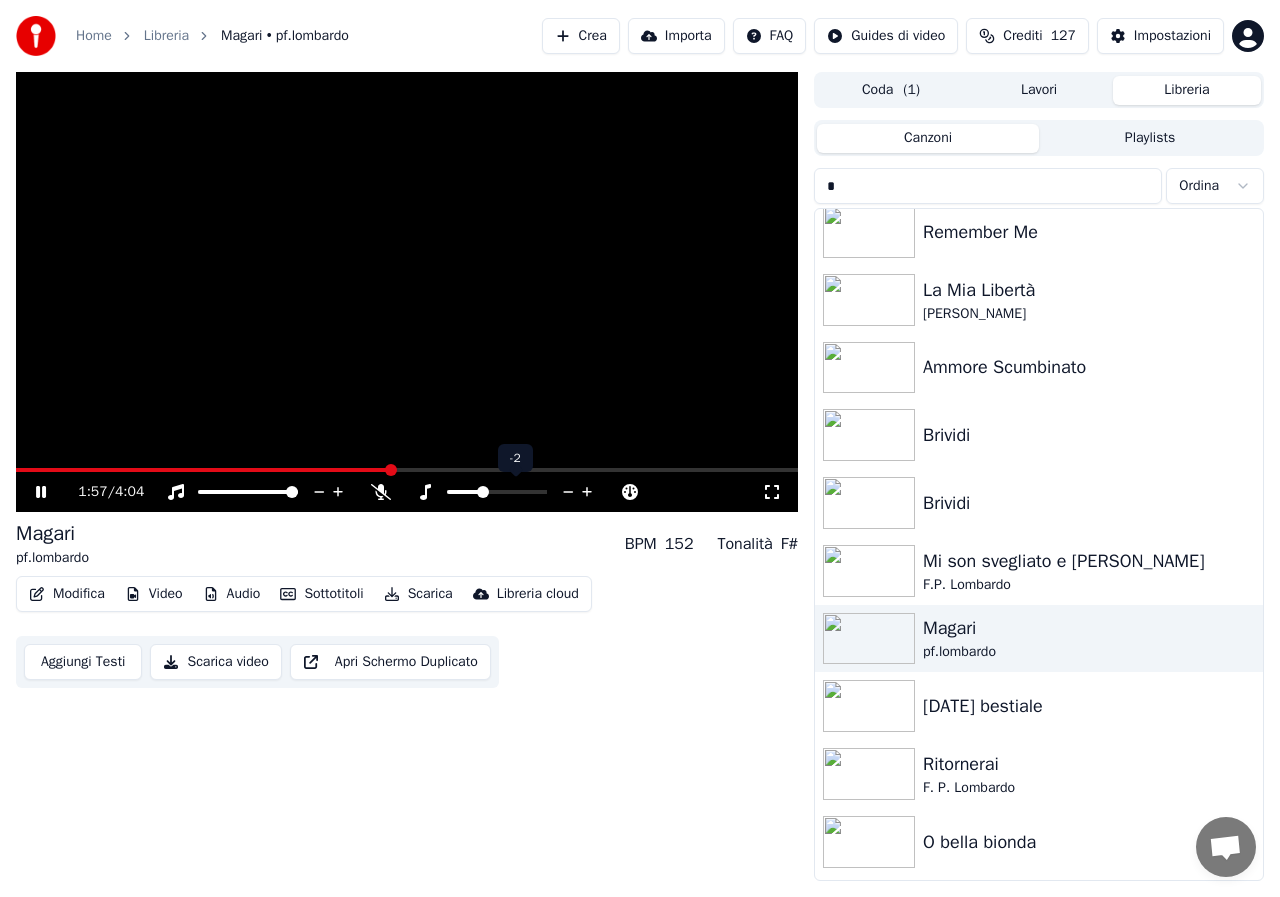 click 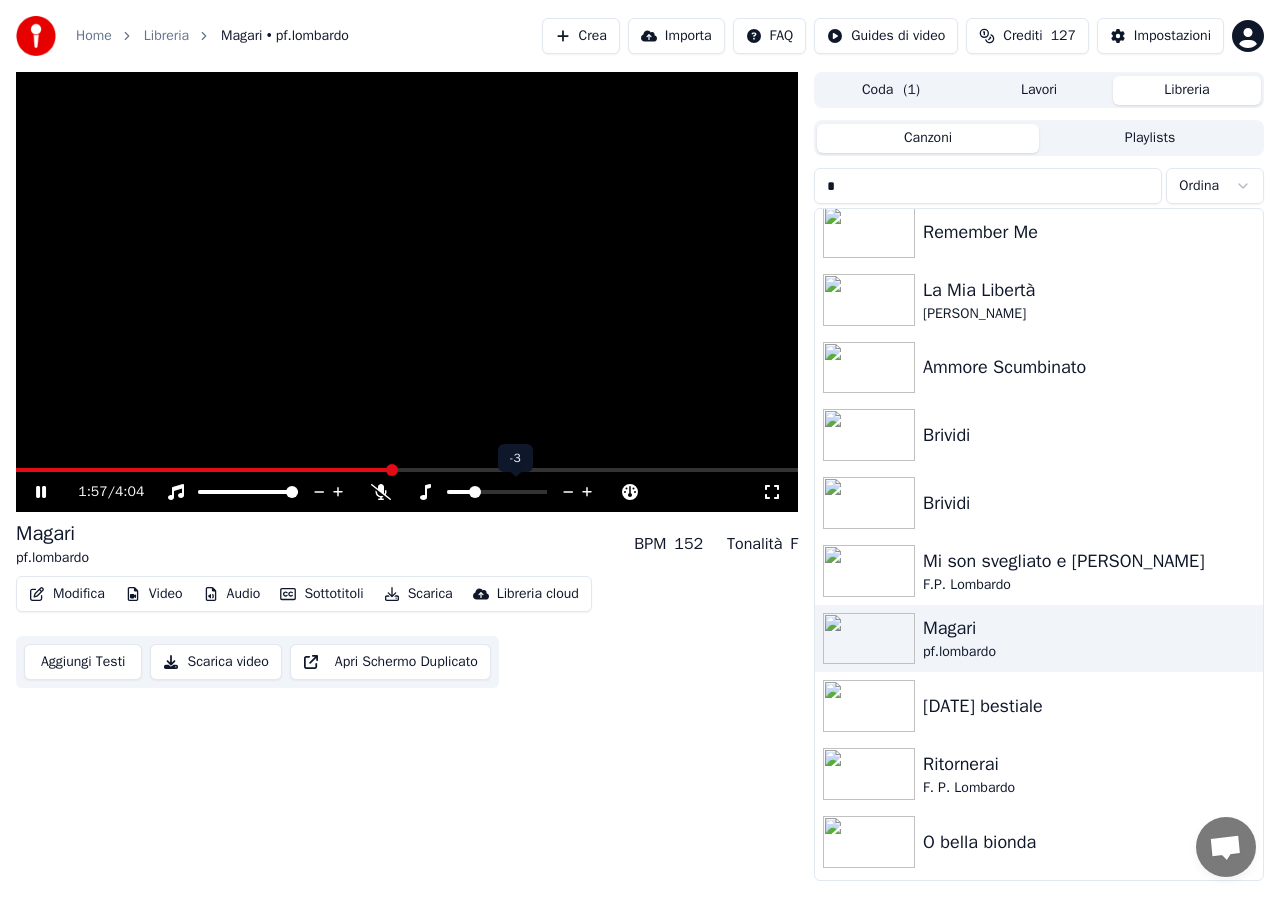 click 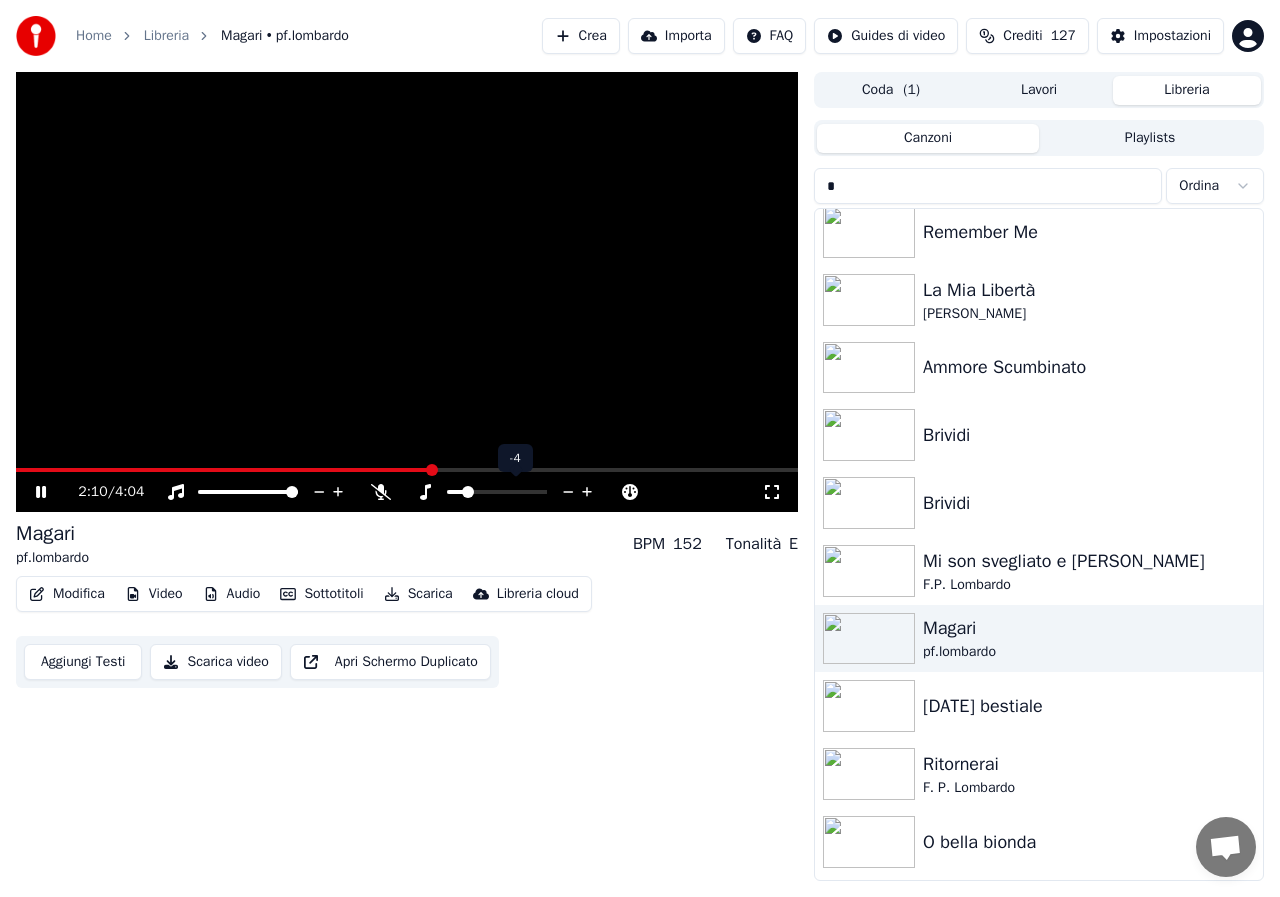 click 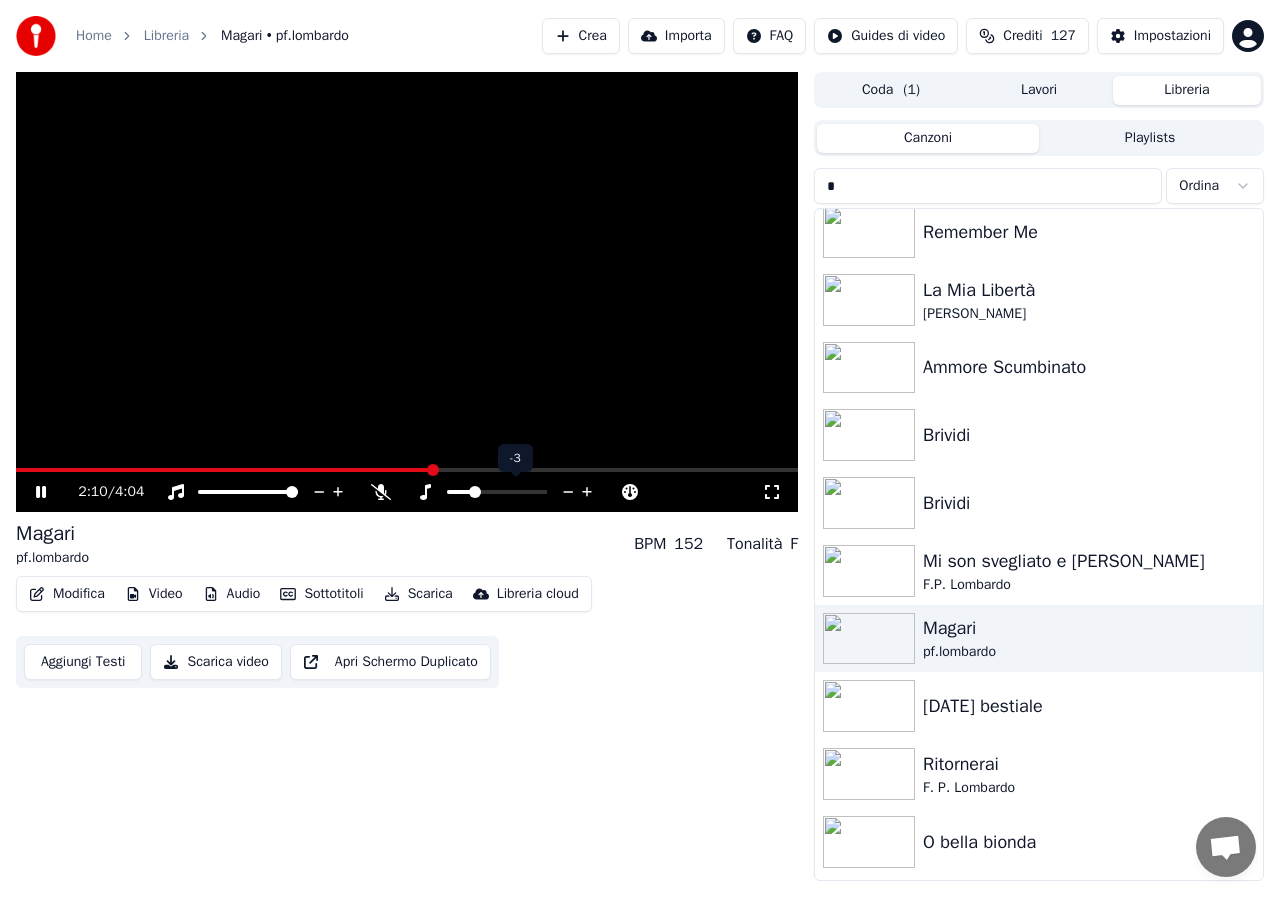 click 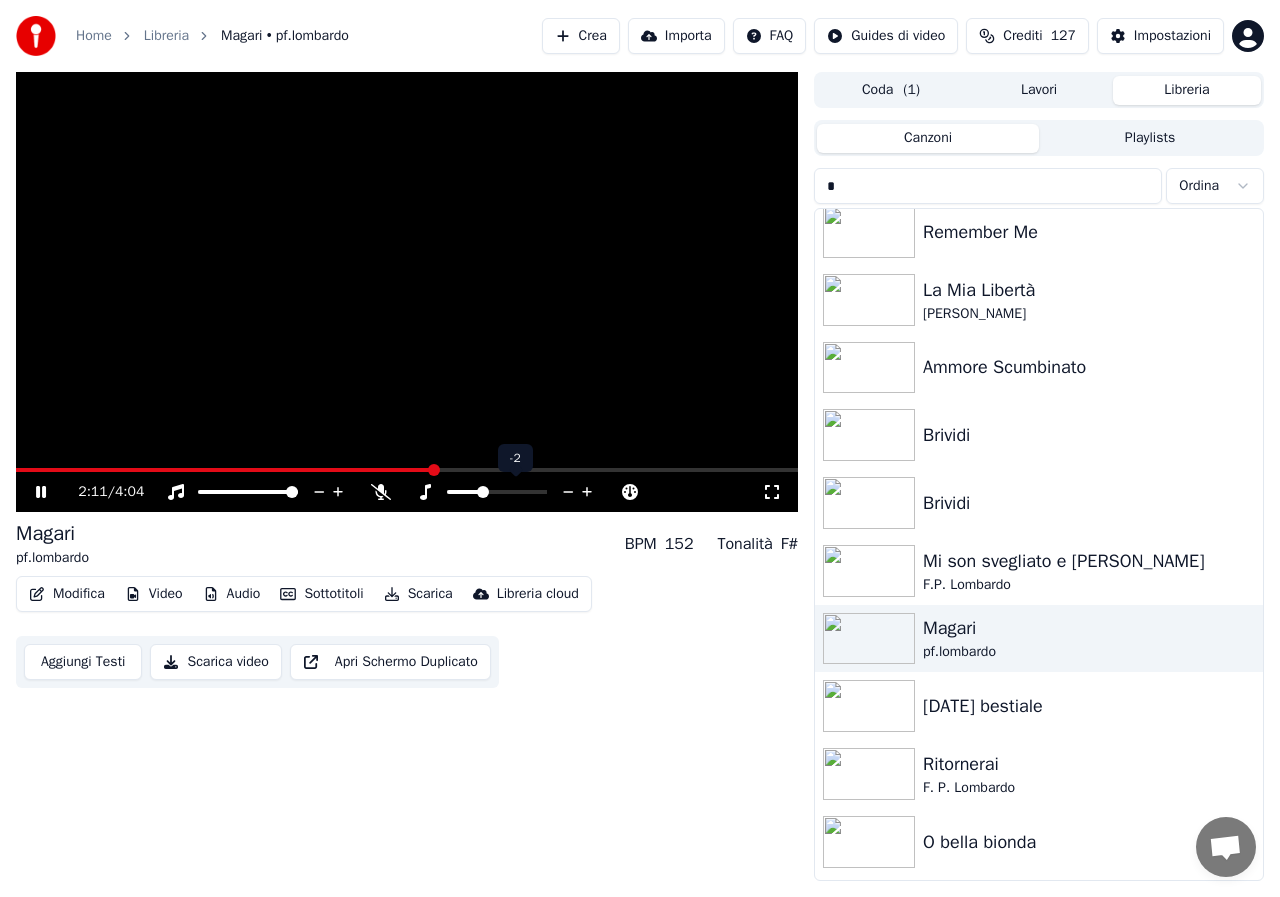 click 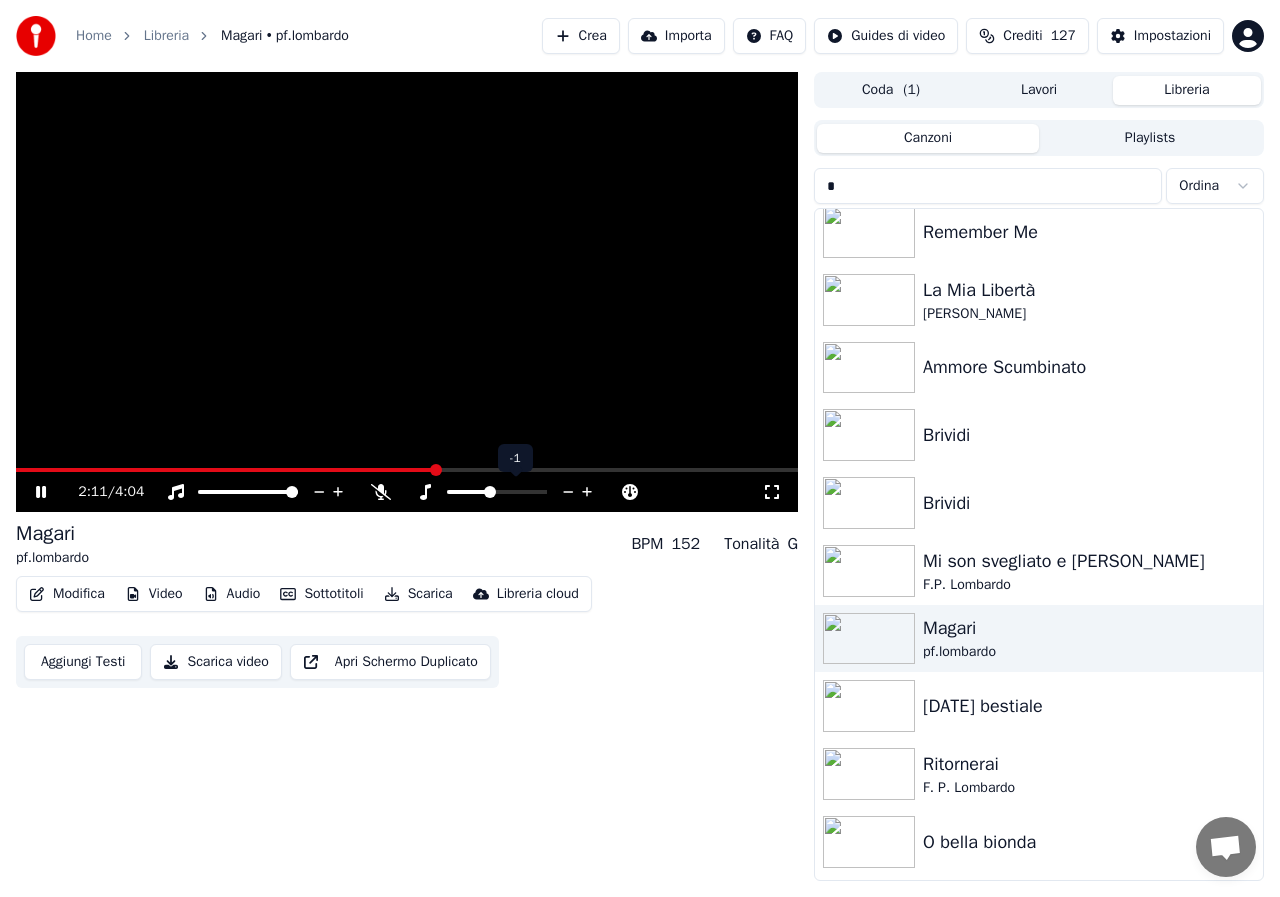 click 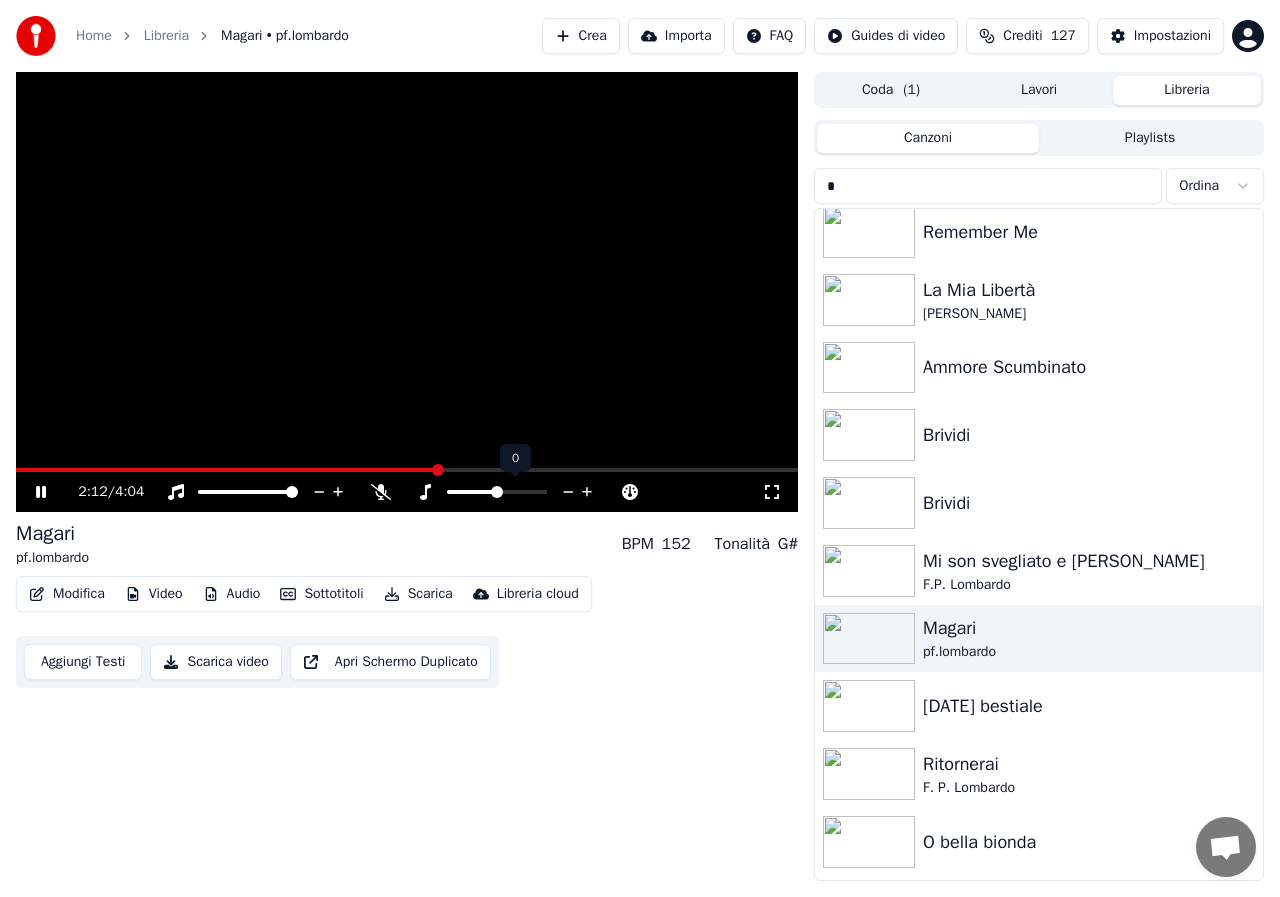 click 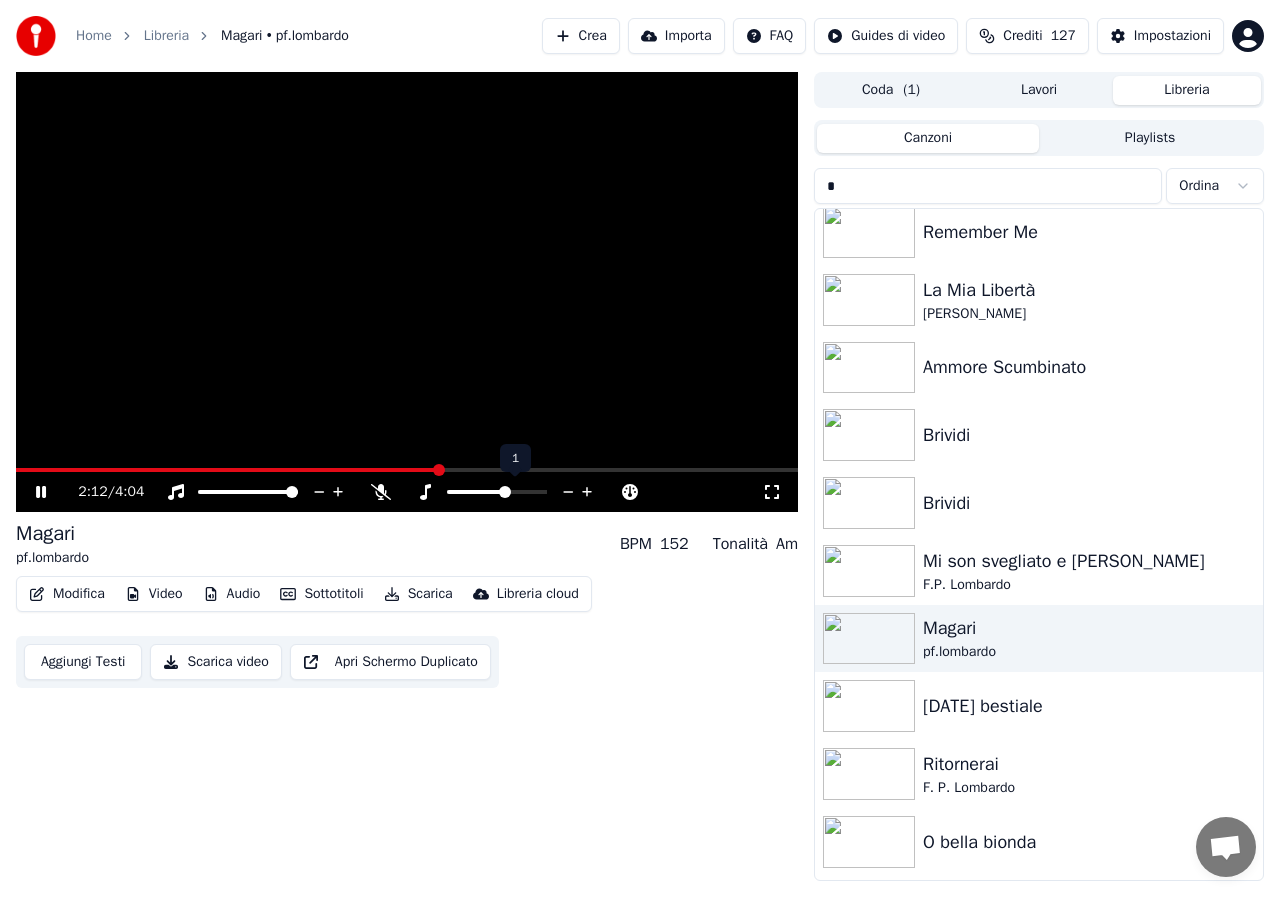 click 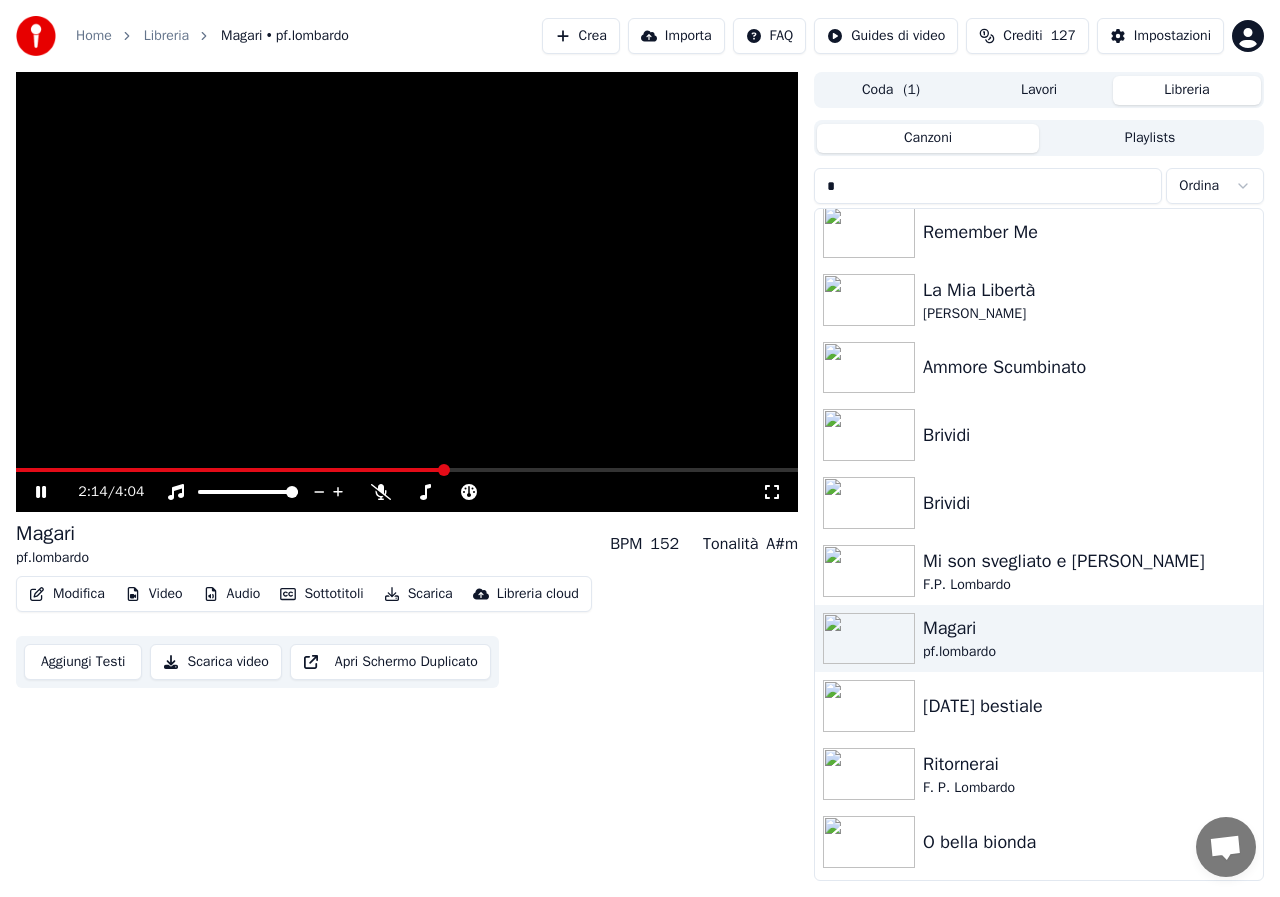 click at bounding box center [230, 470] 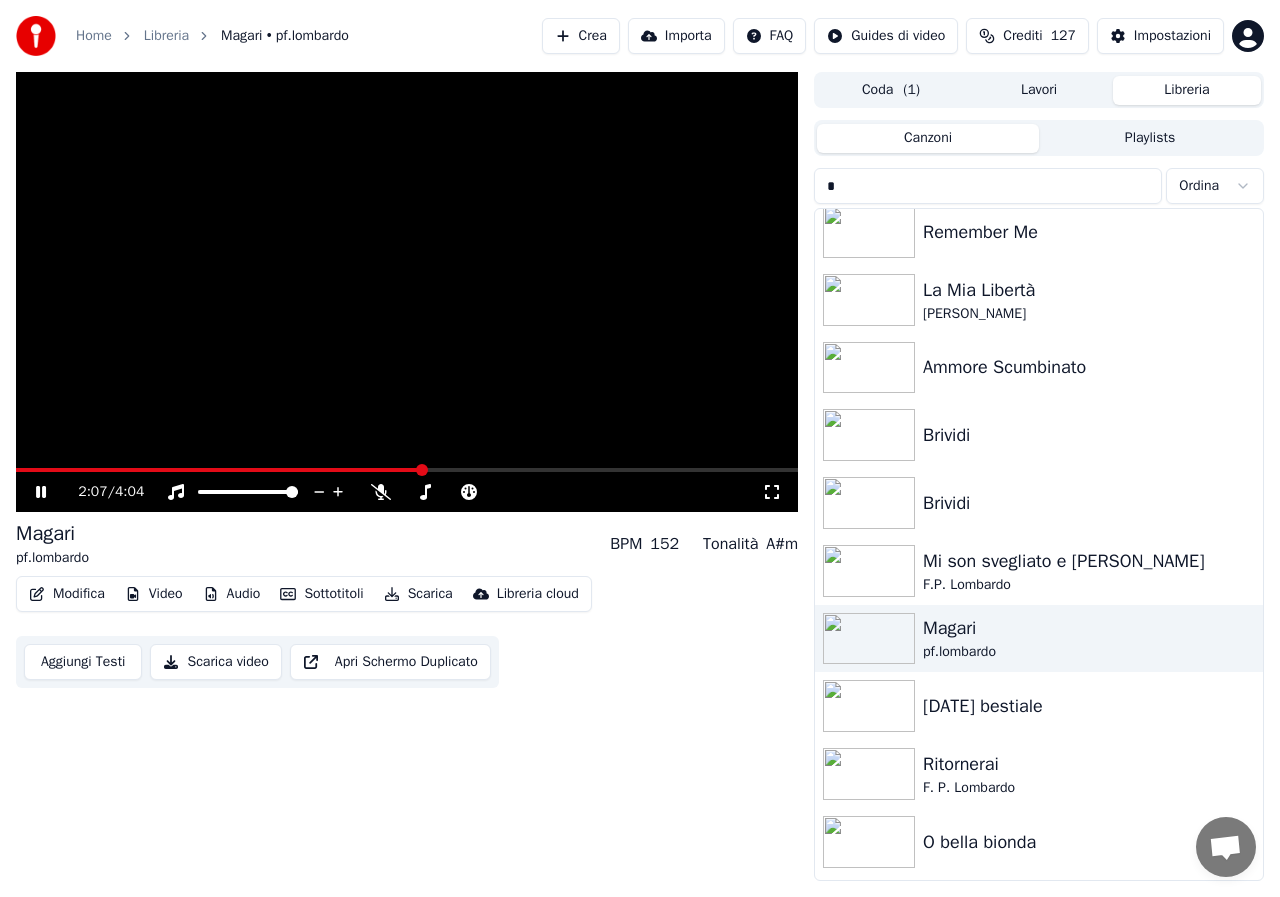 click on "Scarica" at bounding box center [418, 594] 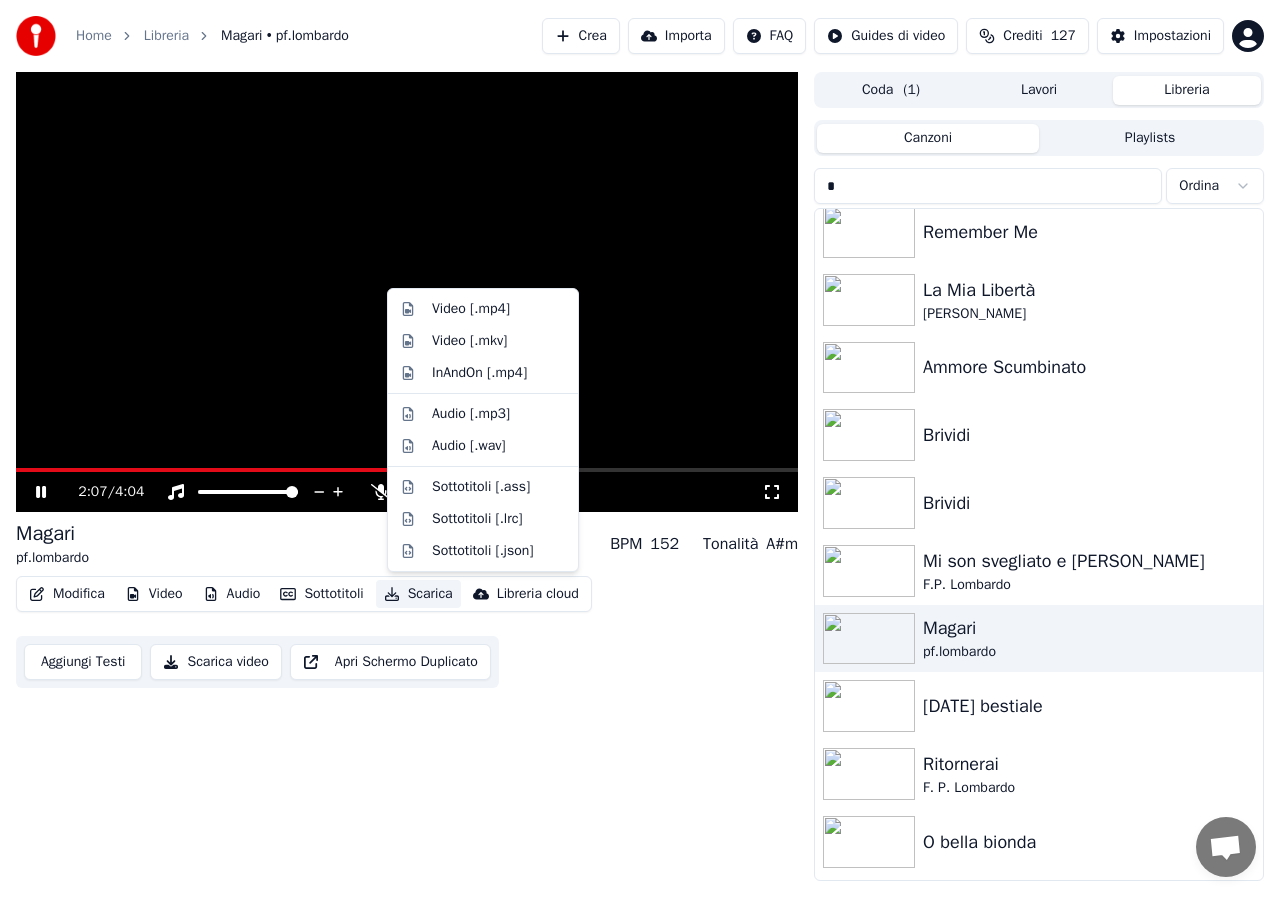 click on "Scarica" at bounding box center (418, 594) 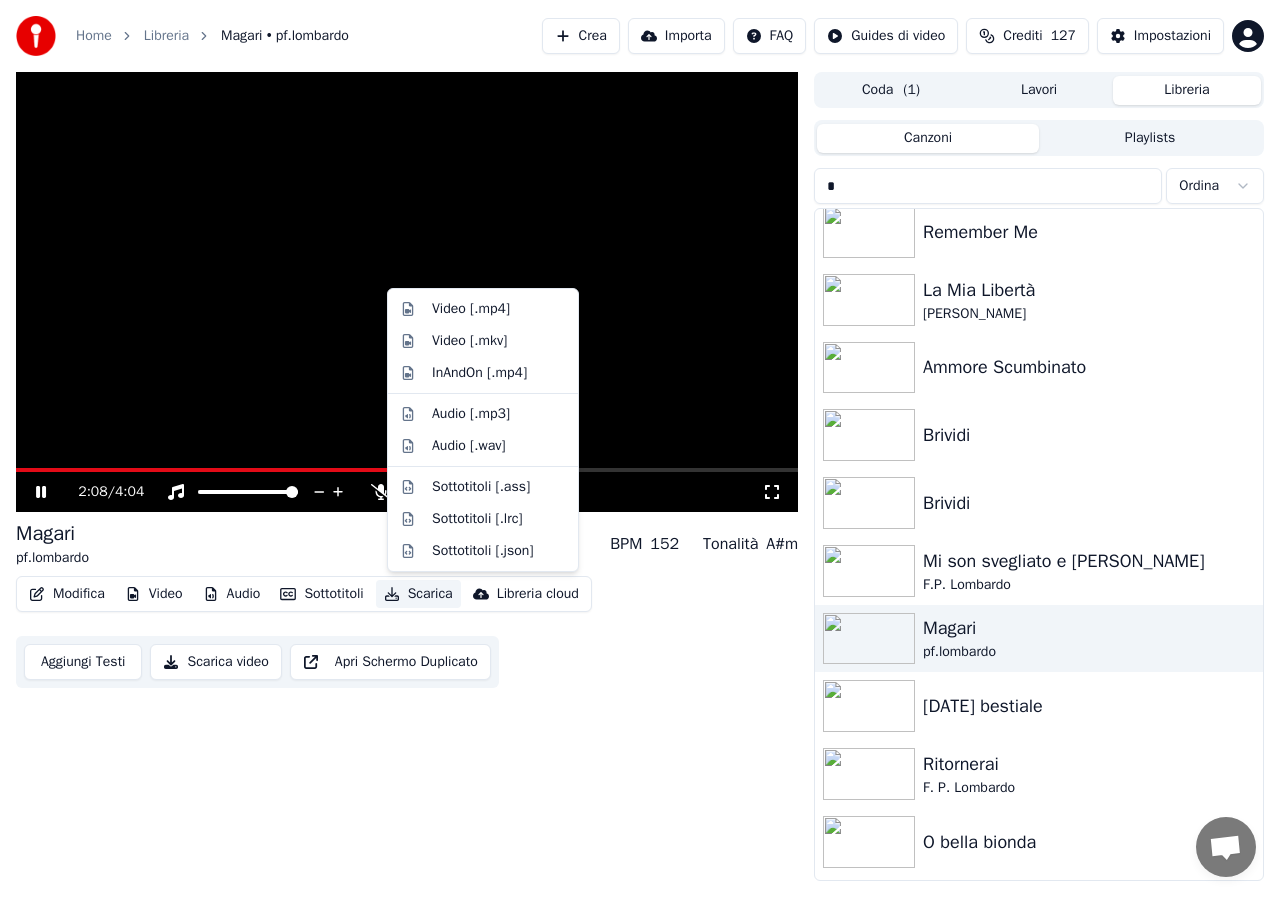 click on "Scarica" at bounding box center [418, 594] 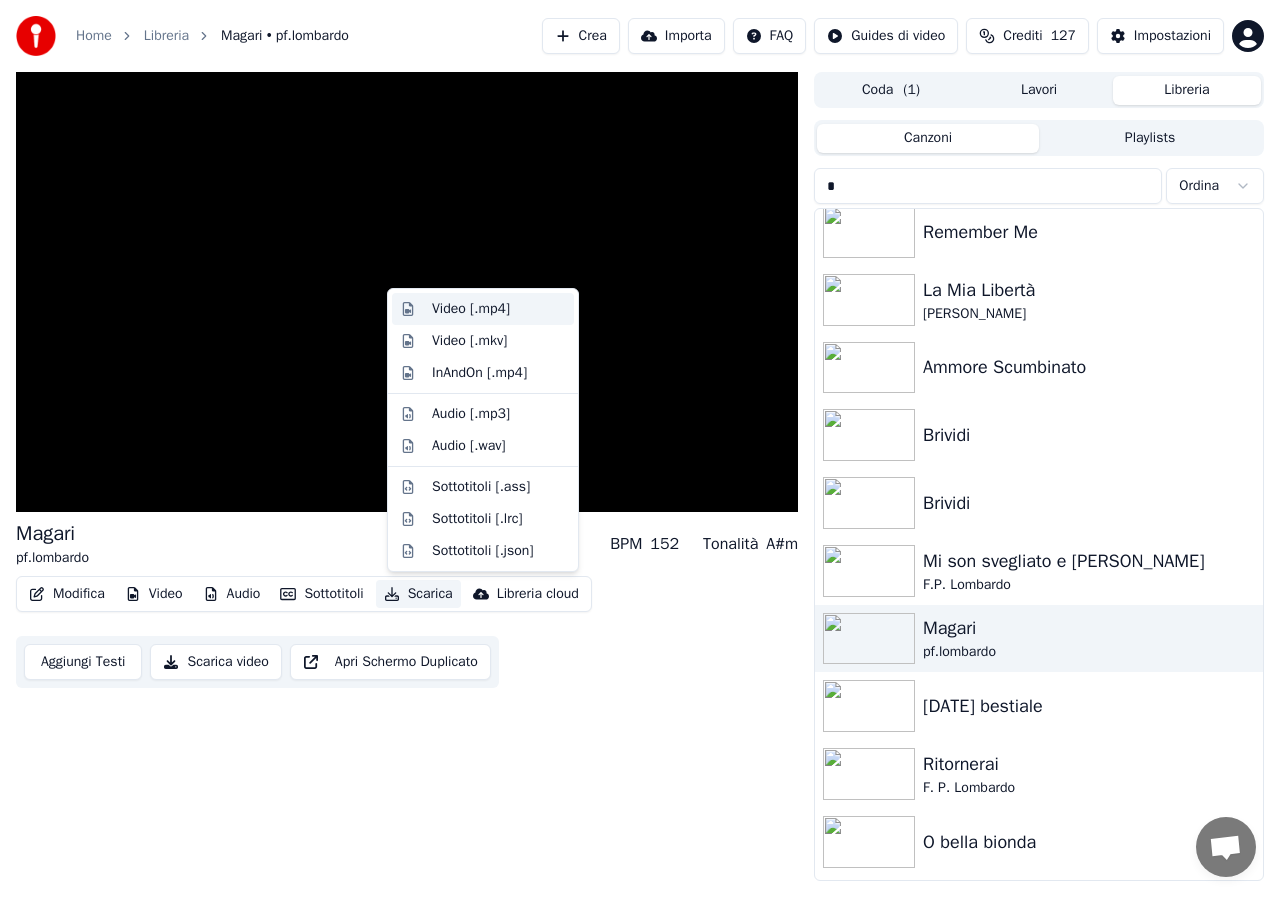 click on "Video [.mp4]" at bounding box center (471, 309) 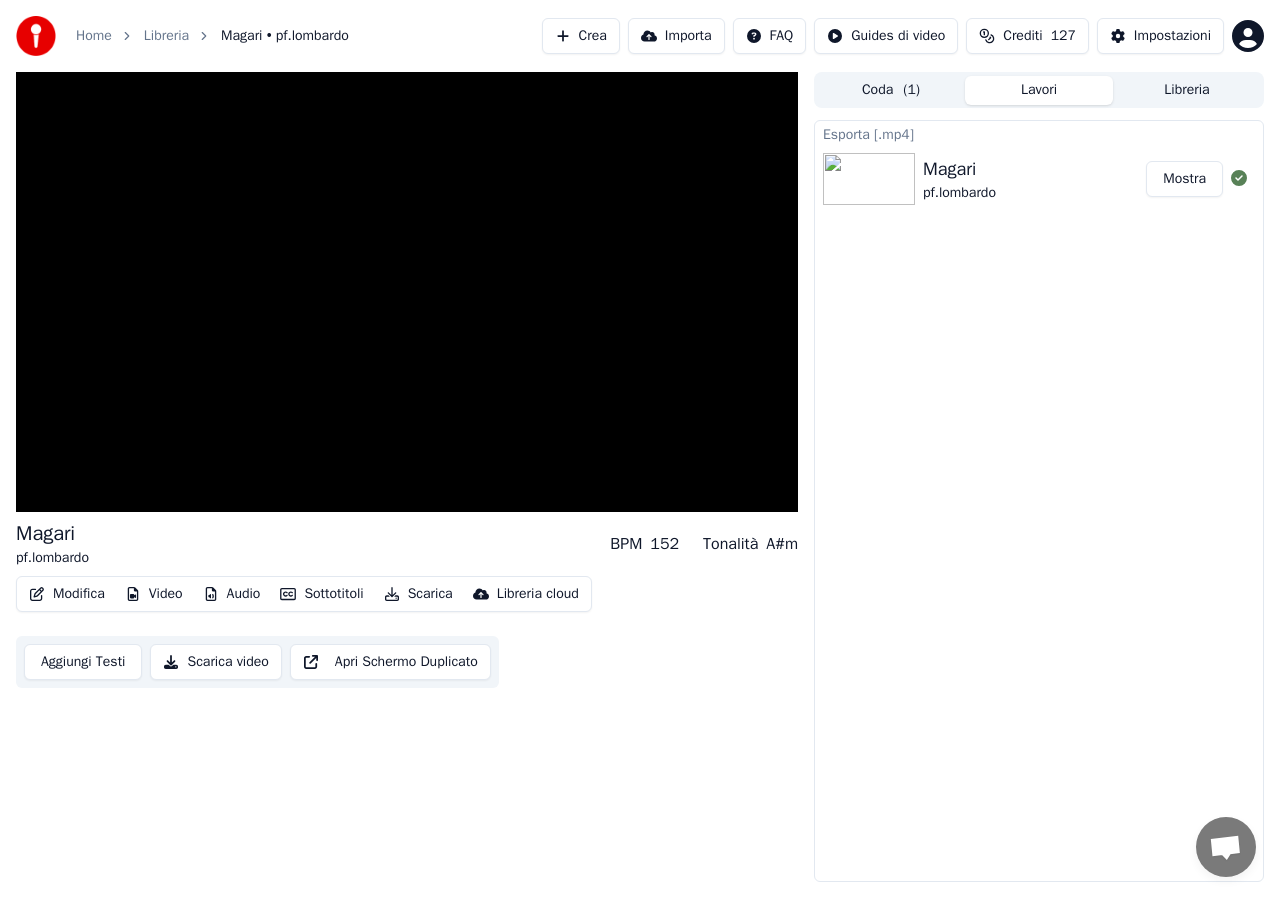 click on "Mostra" at bounding box center [1184, 179] 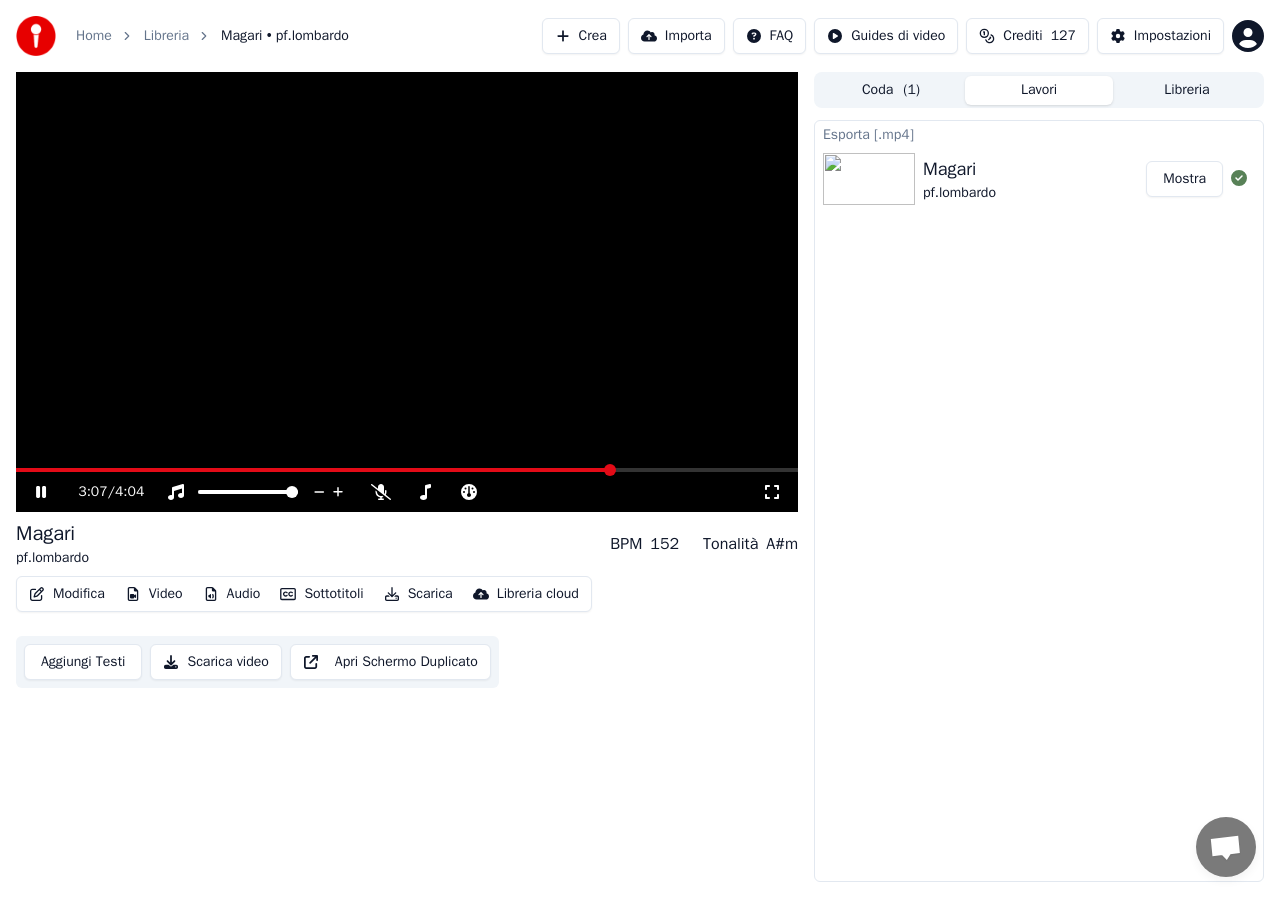 click 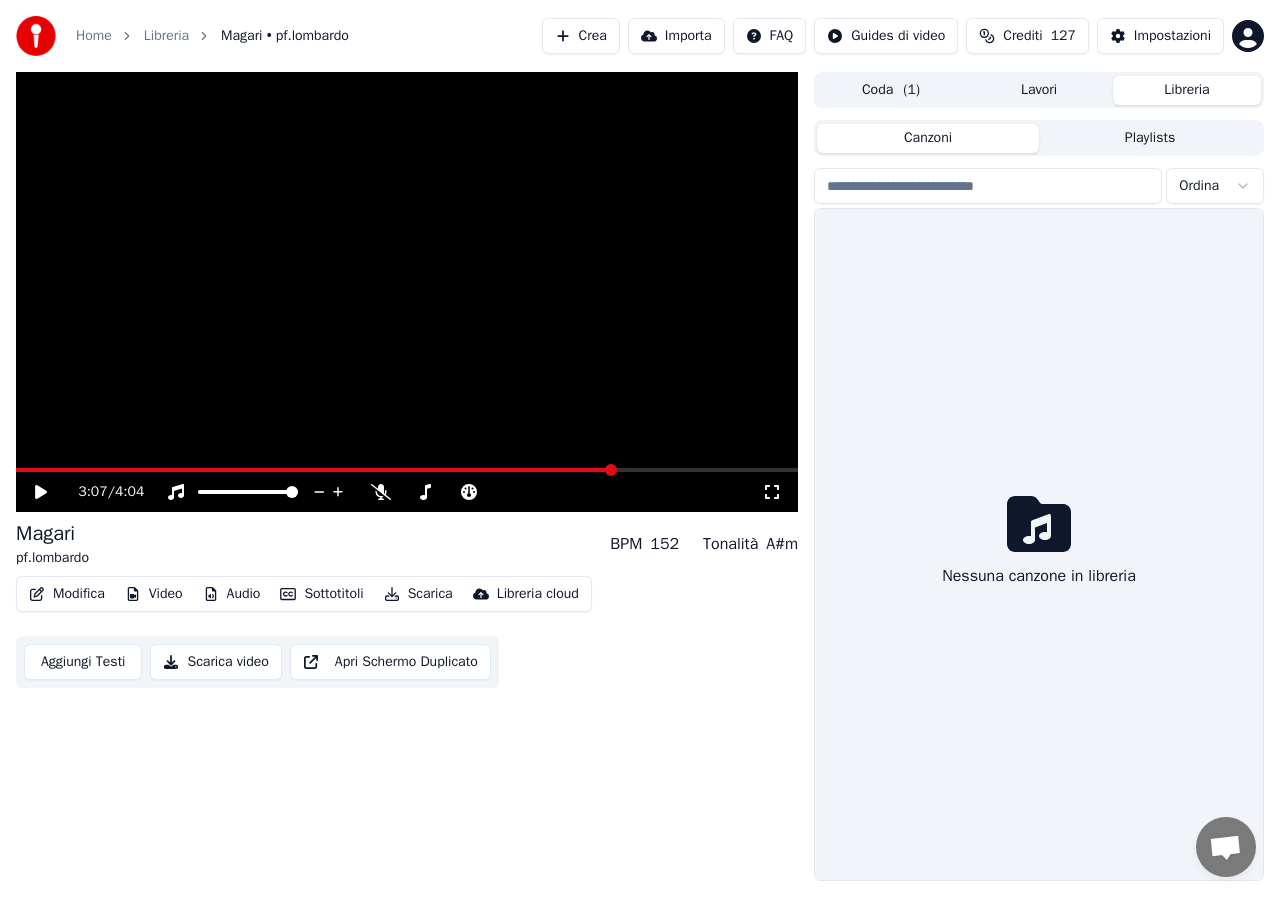 click on "Libreria" at bounding box center (1187, 90) 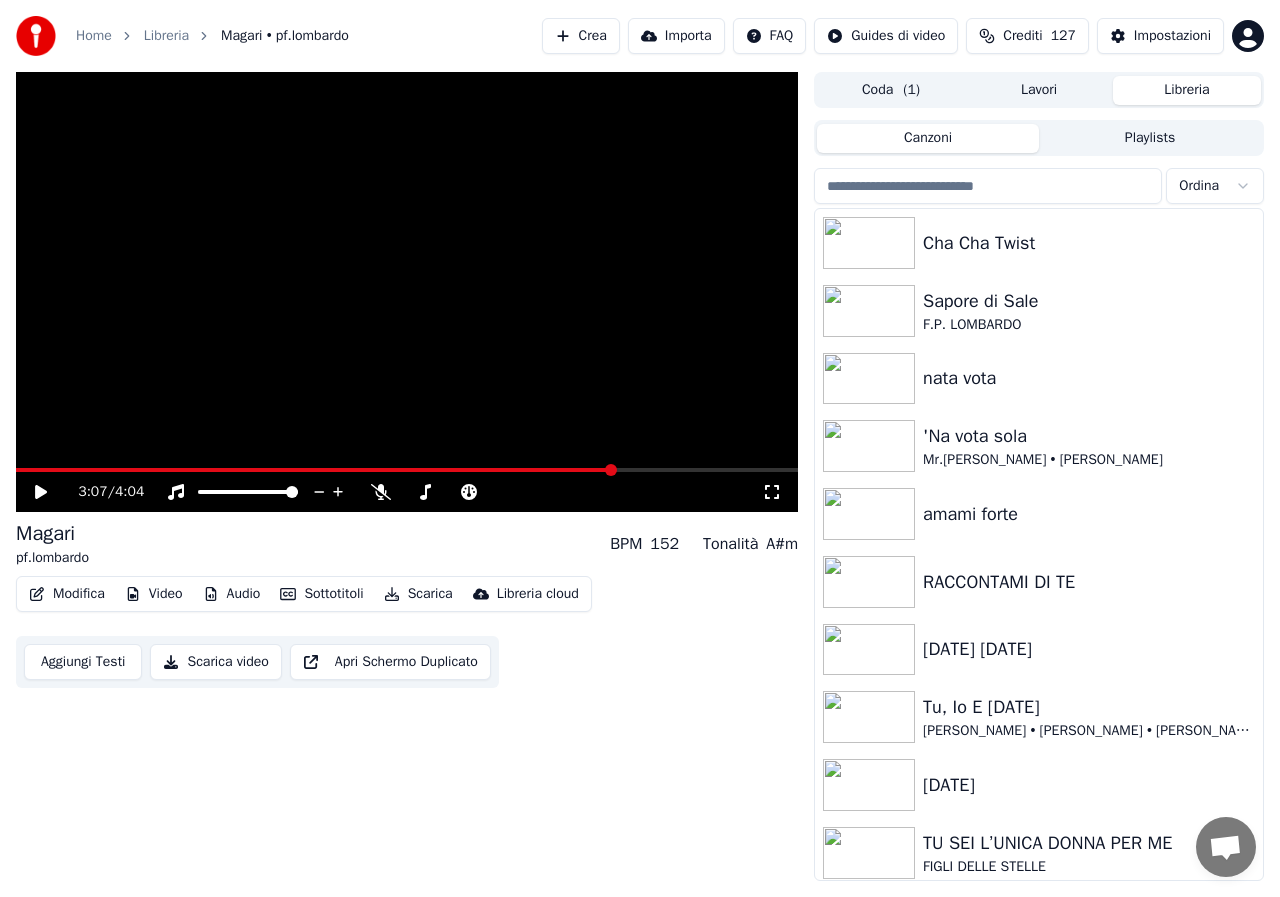 click at bounding box center [988, 186] 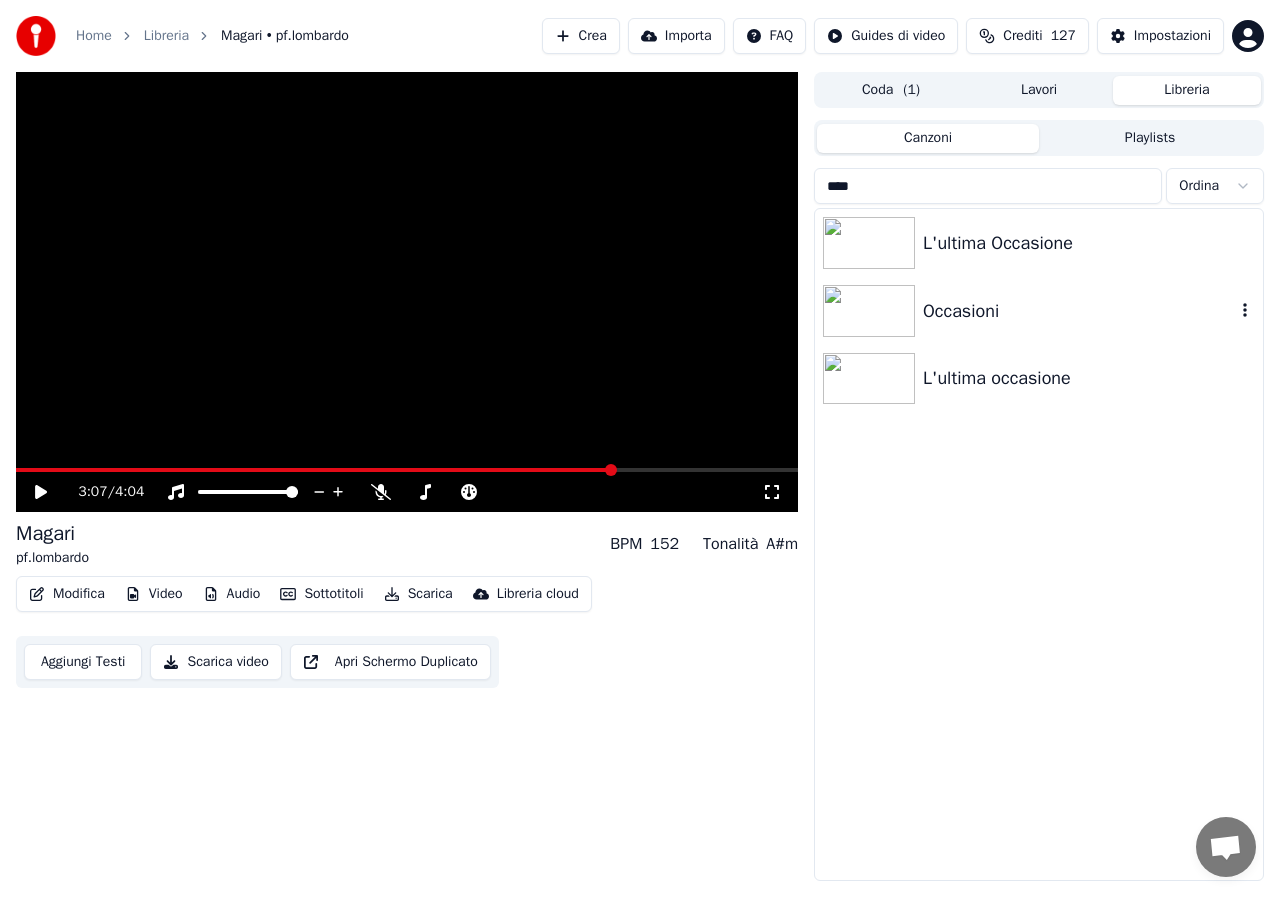 type on "****" 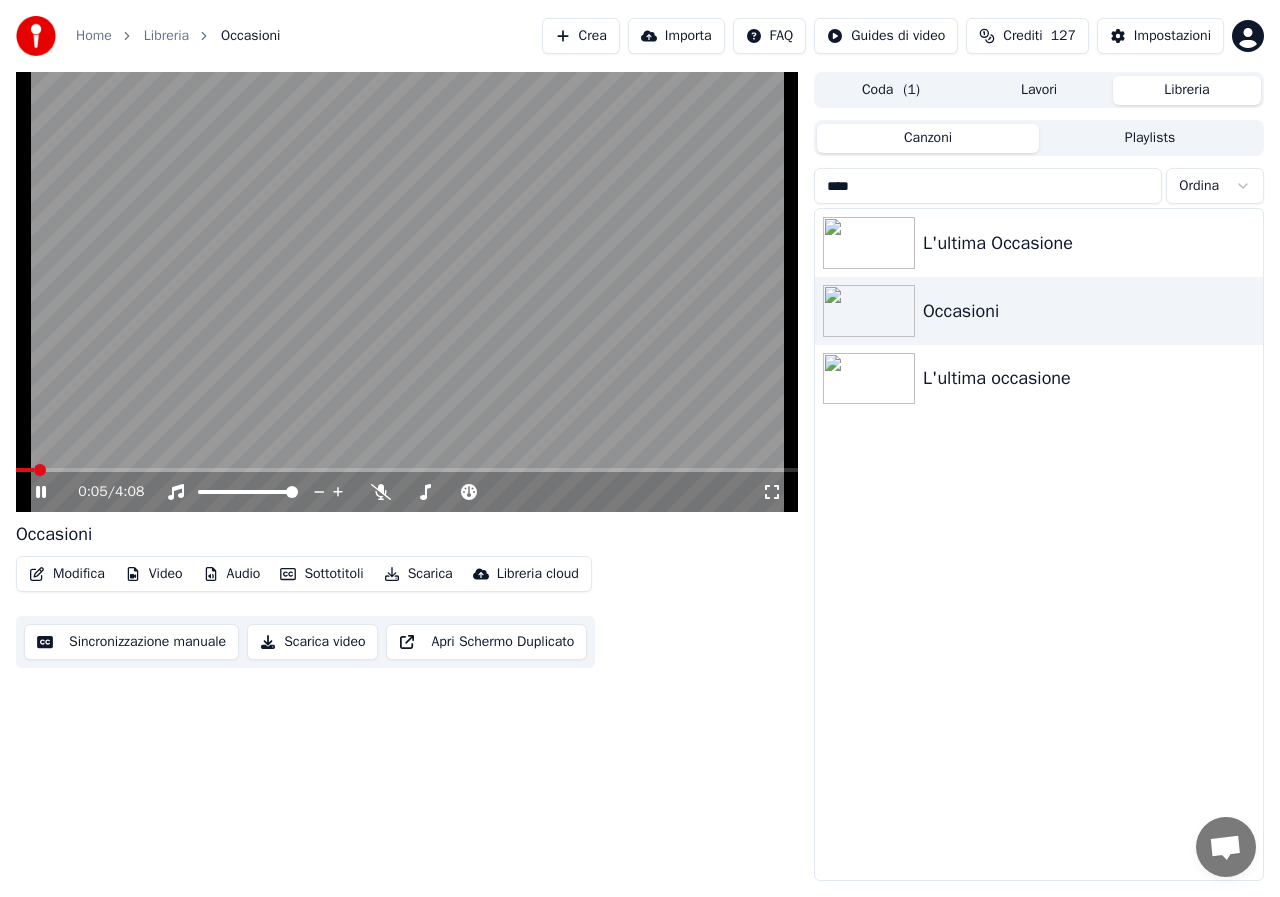 click at bounding box center (407, 470) 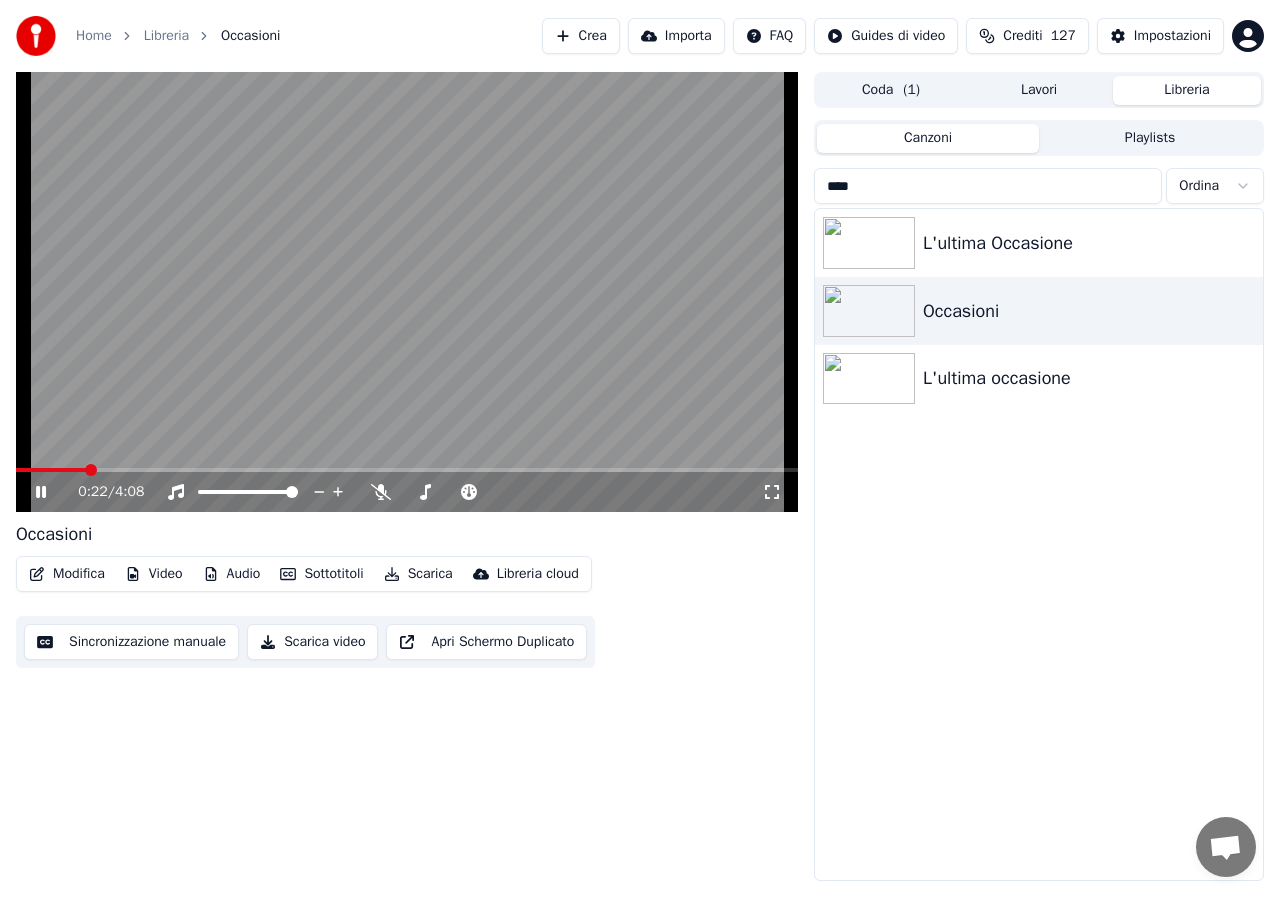 click 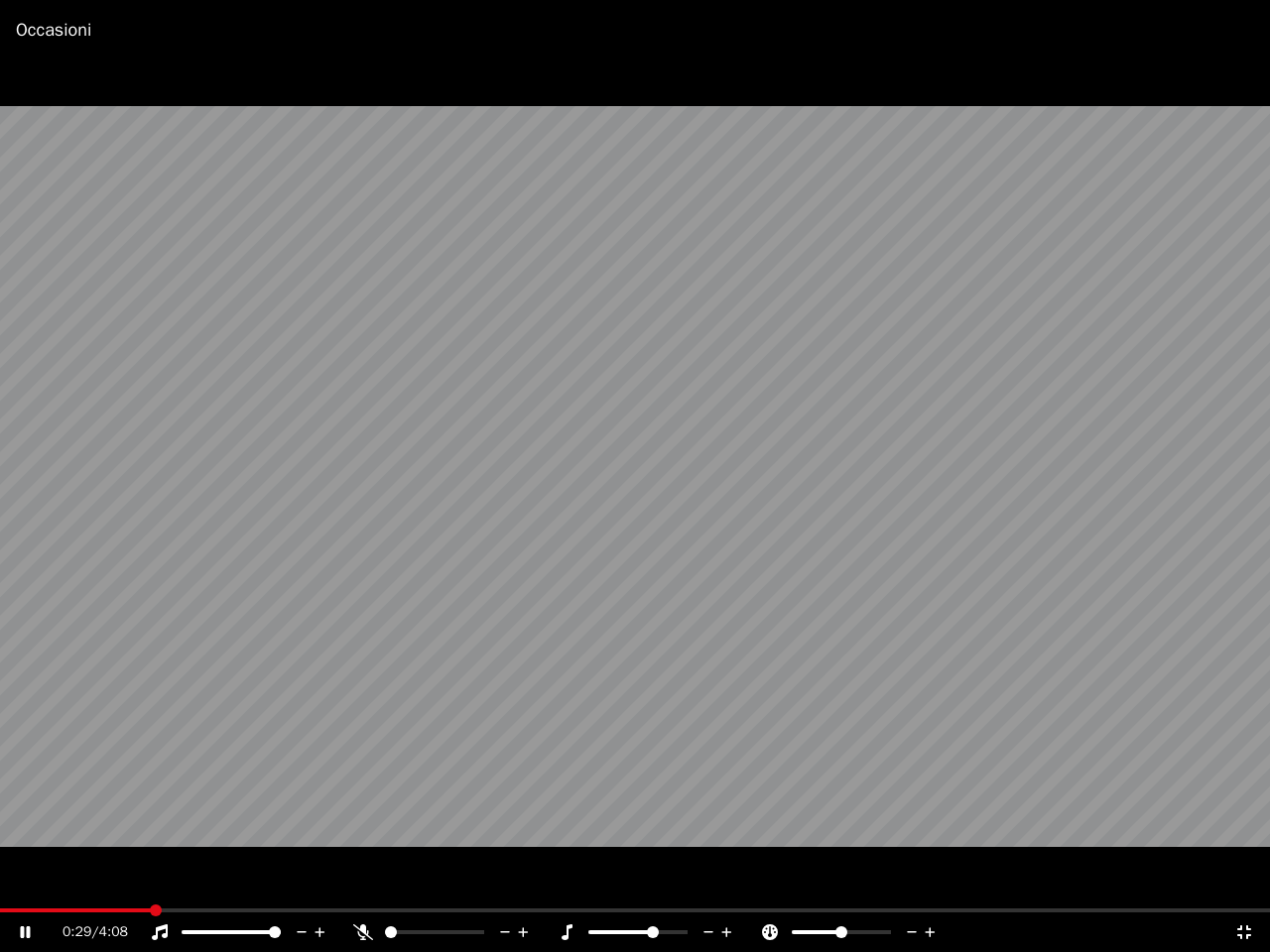click 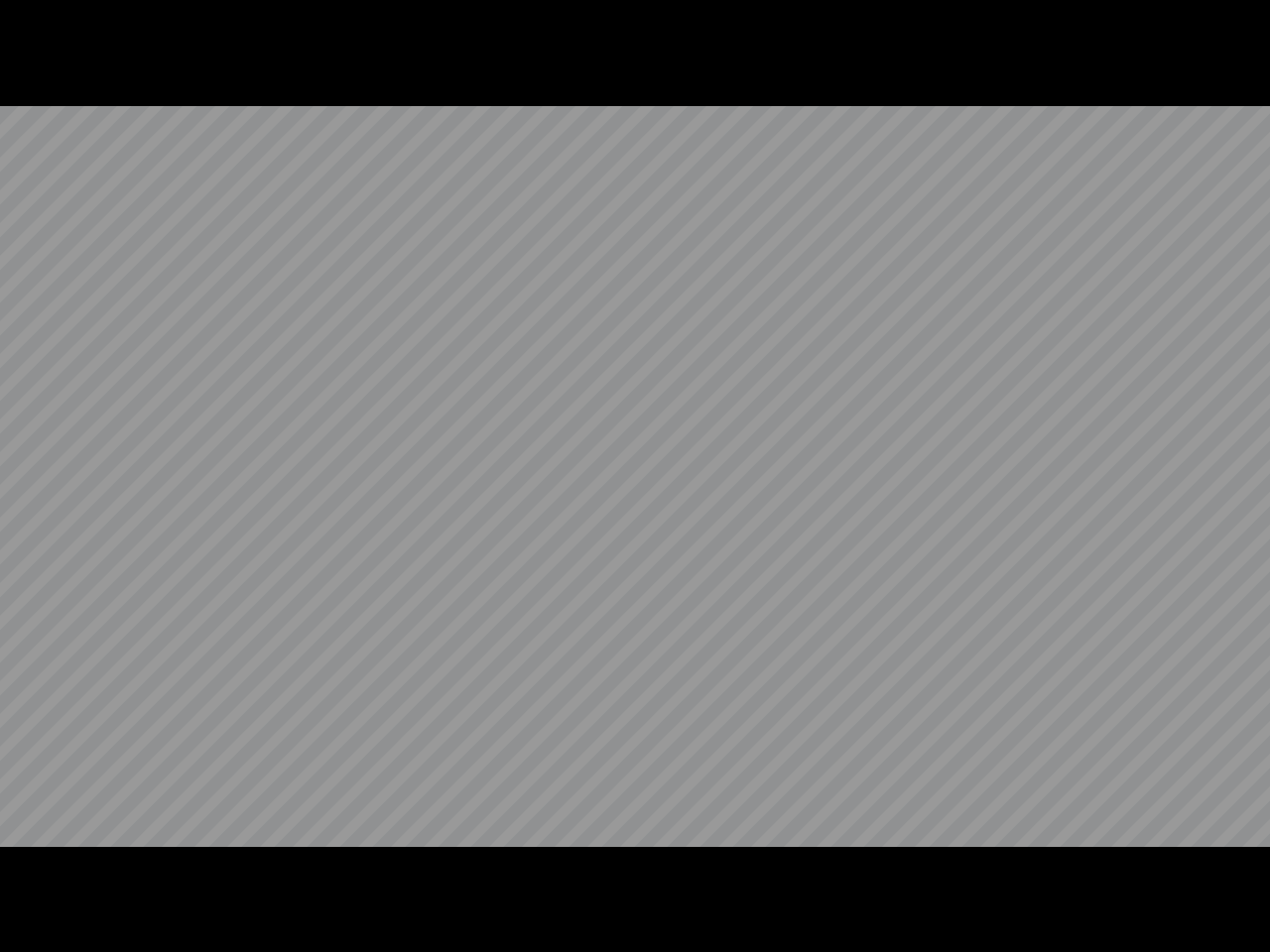 click at bounding box center (635, 476) 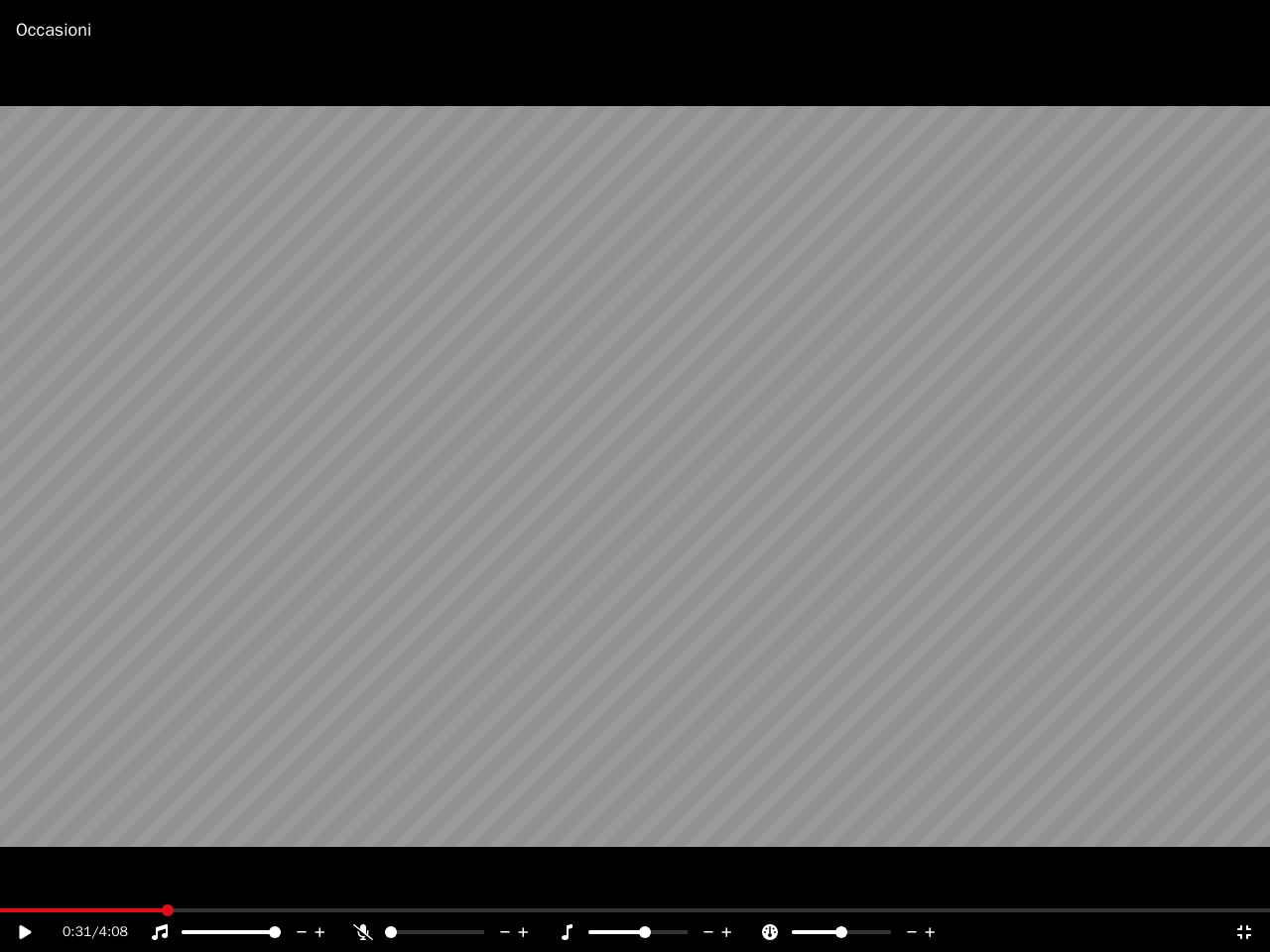 click 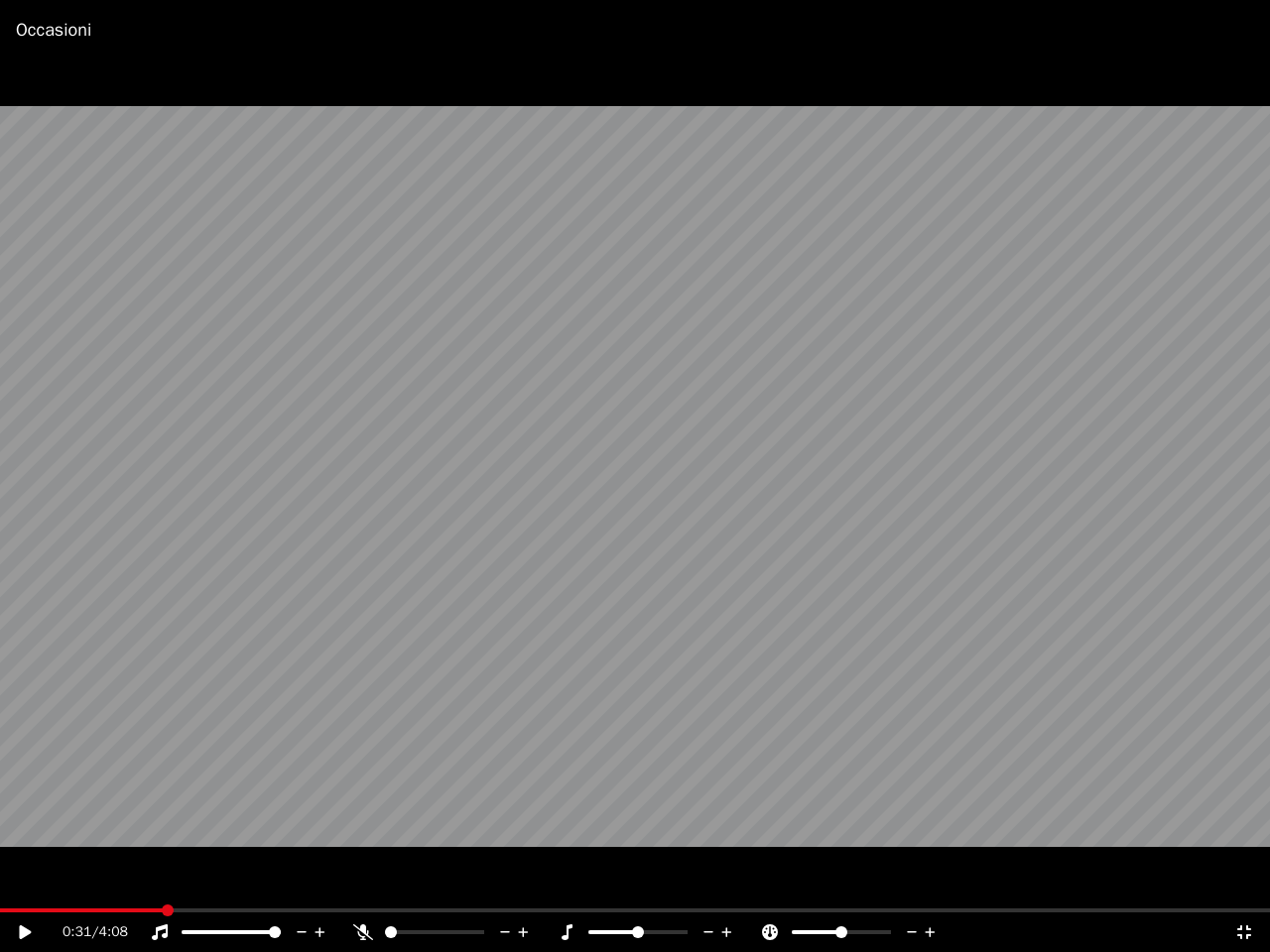 click at bounding box center [635, 476] 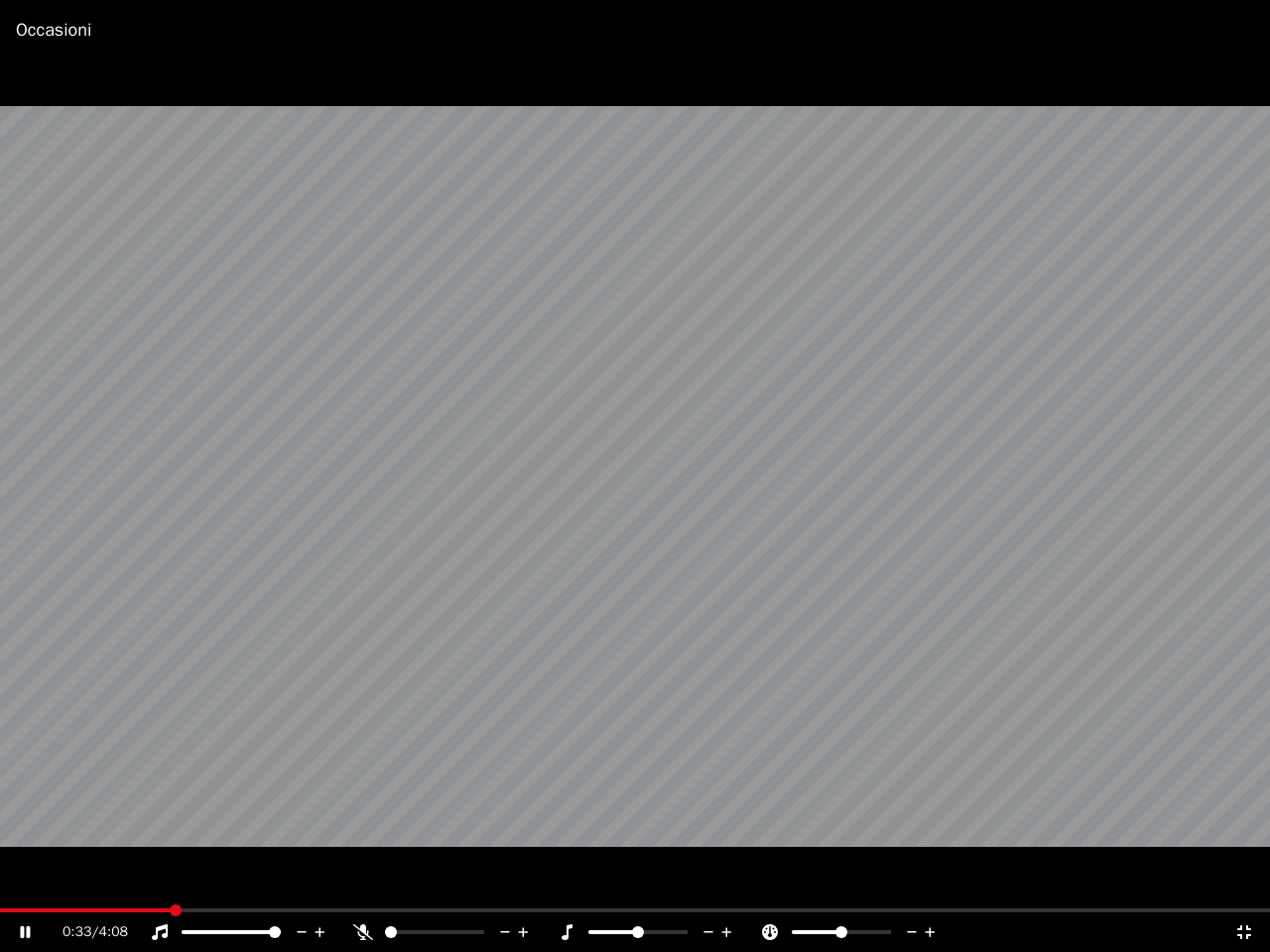 click 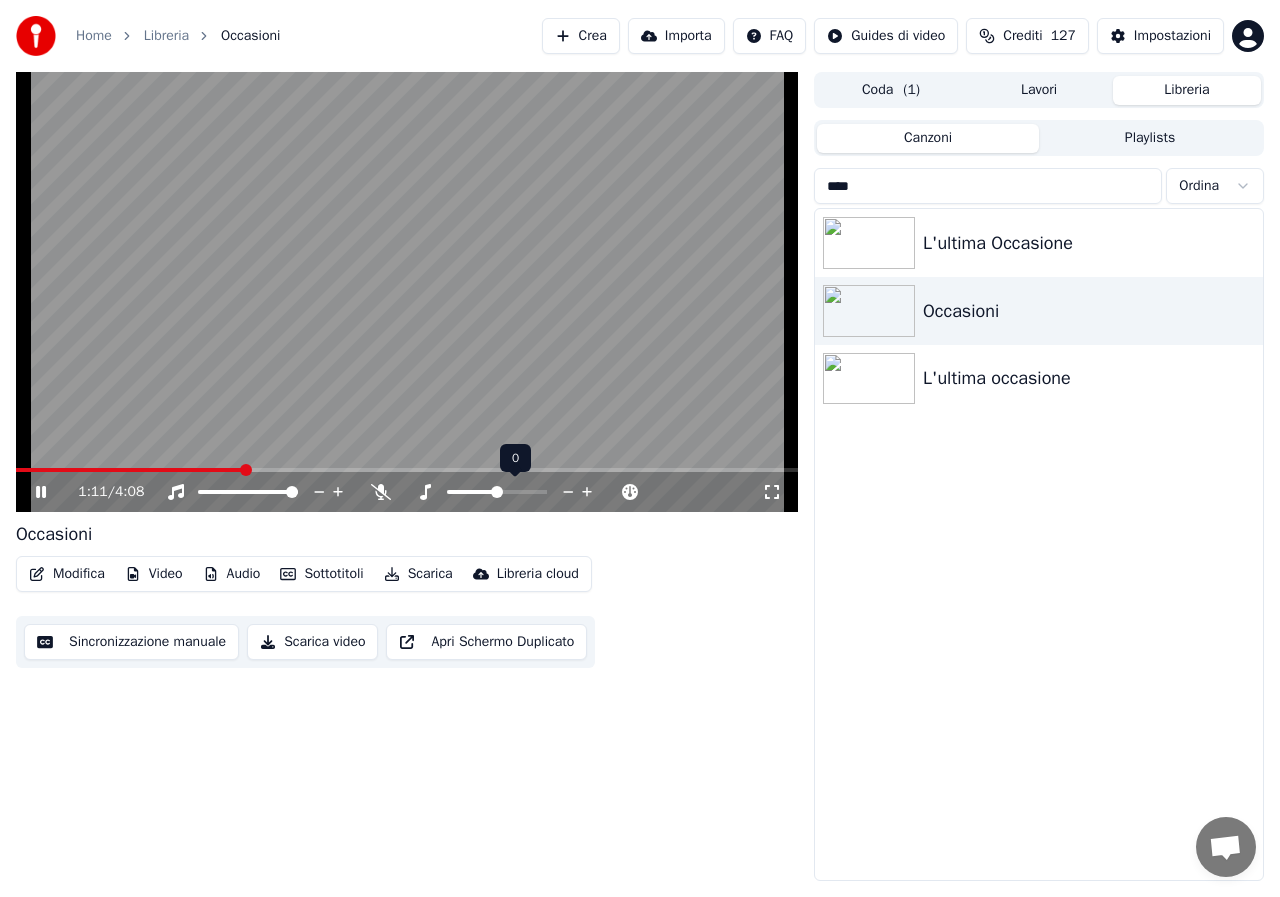 click 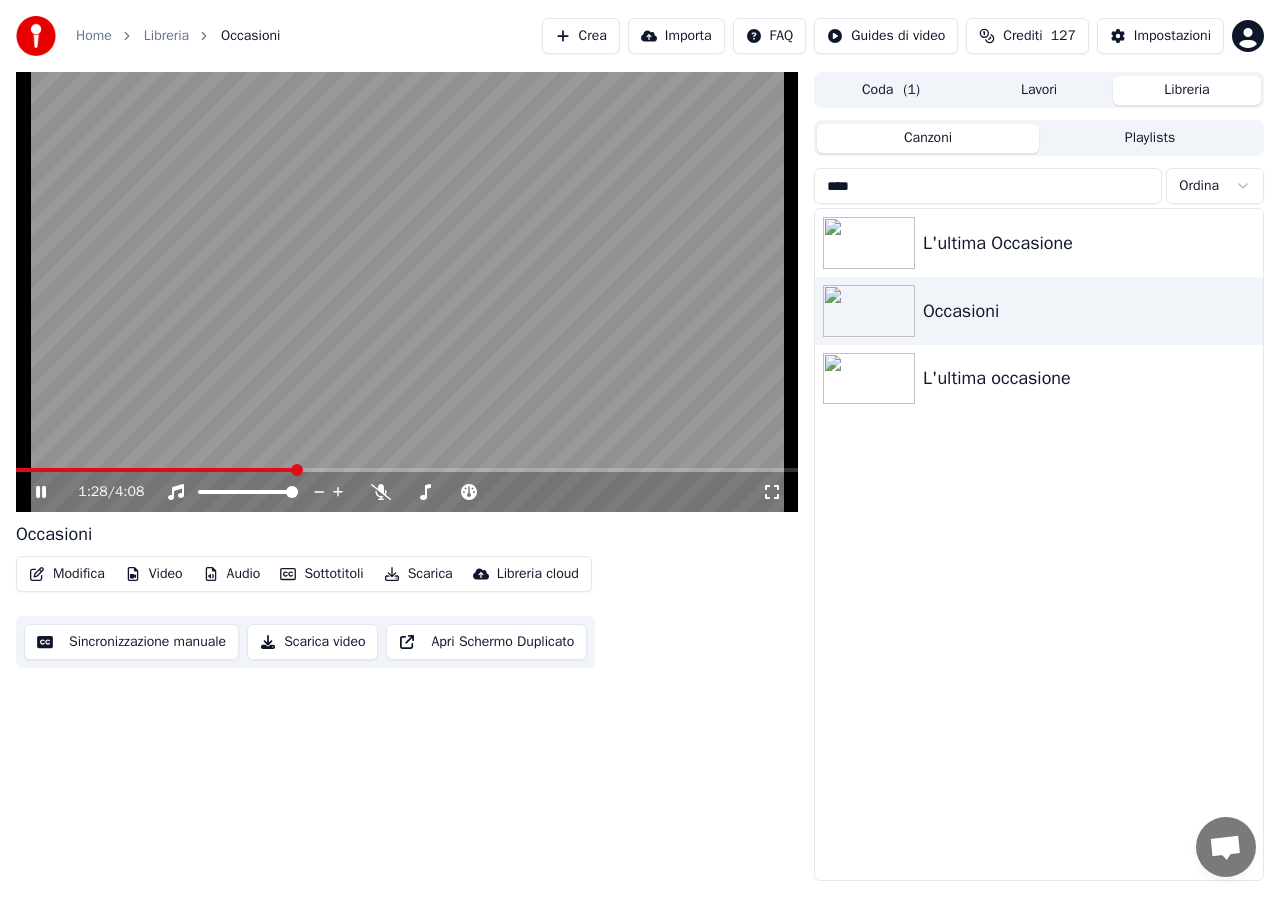 click at bounding box center [155, 470] 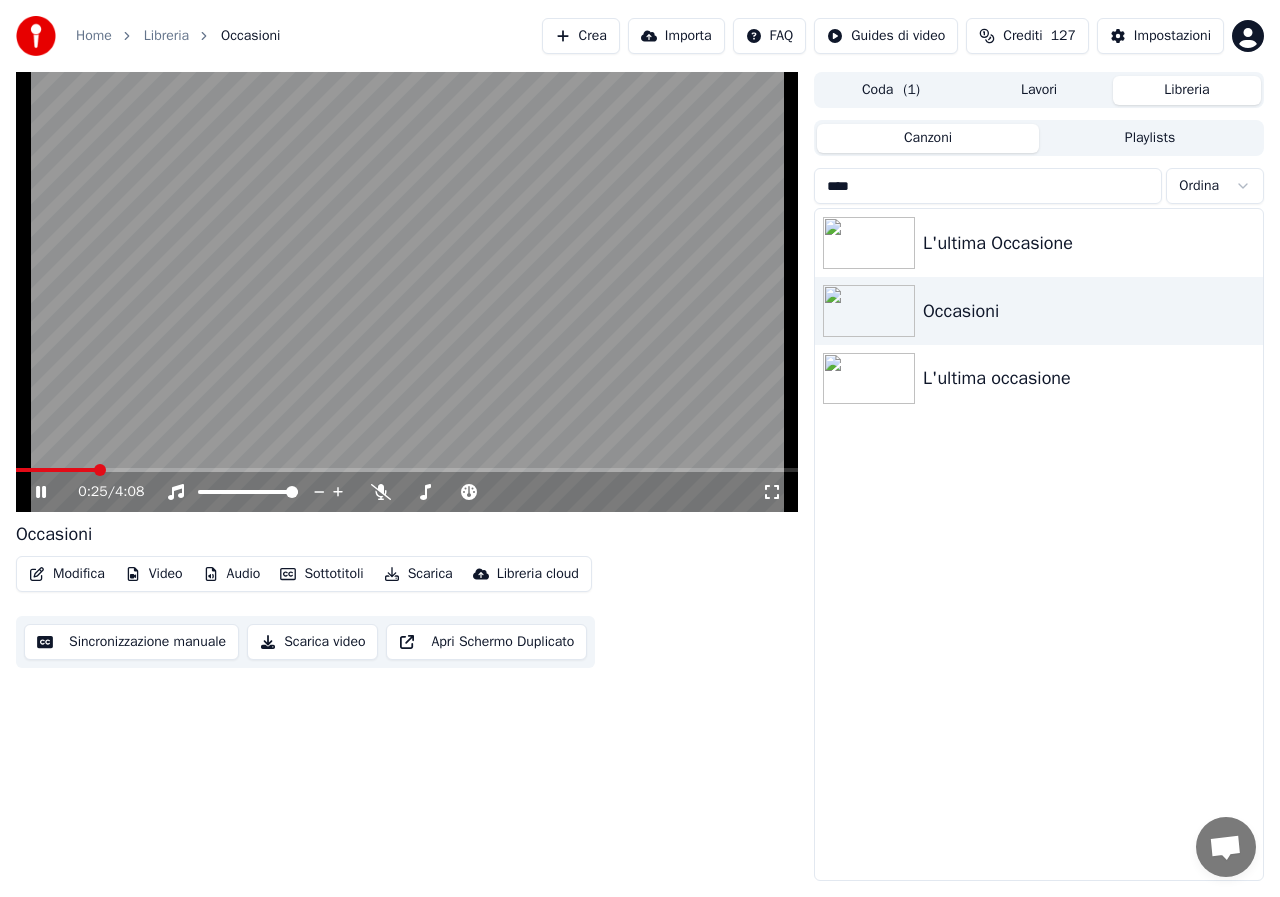click at bounding box center (100, 470) 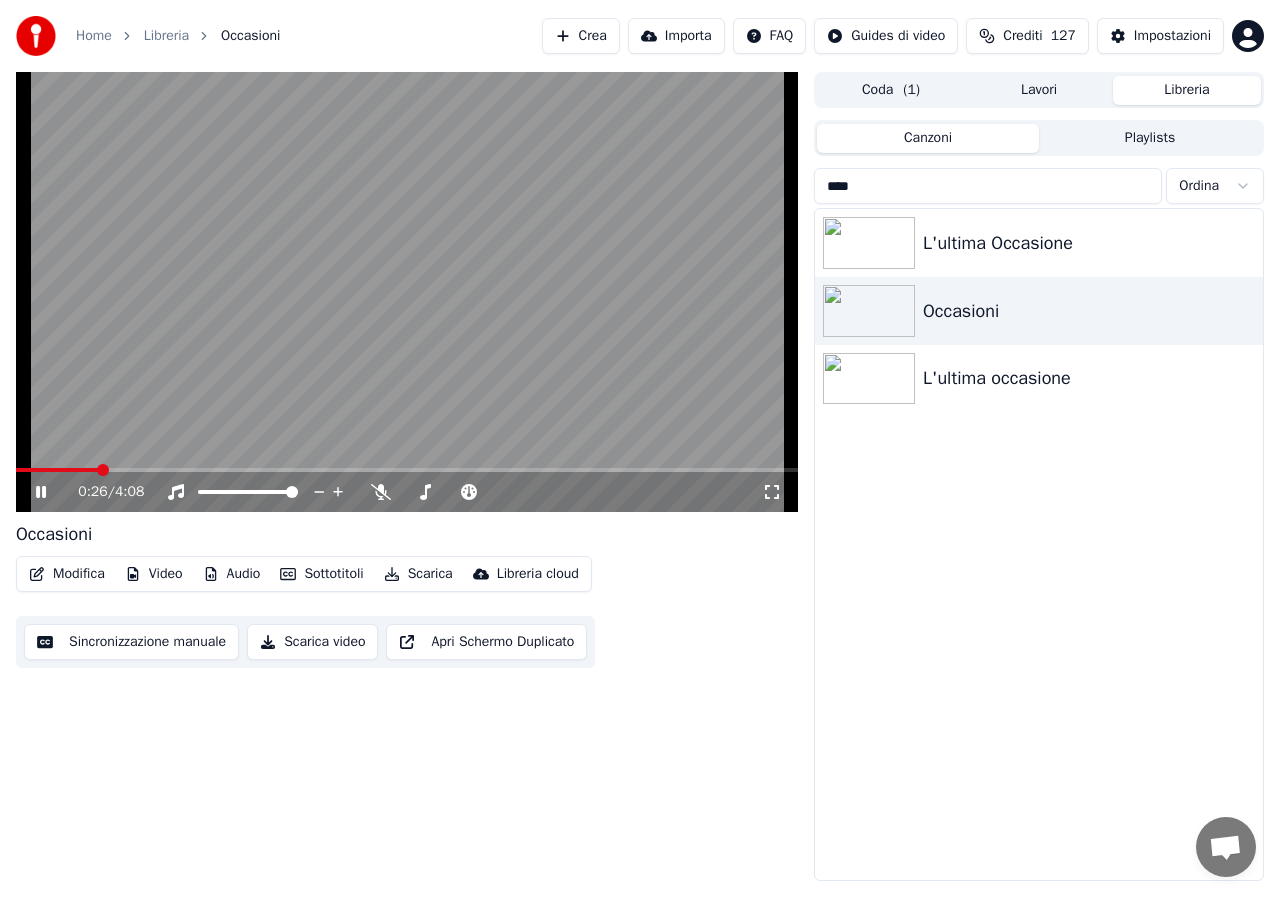 click at bounding box center [57, 470] 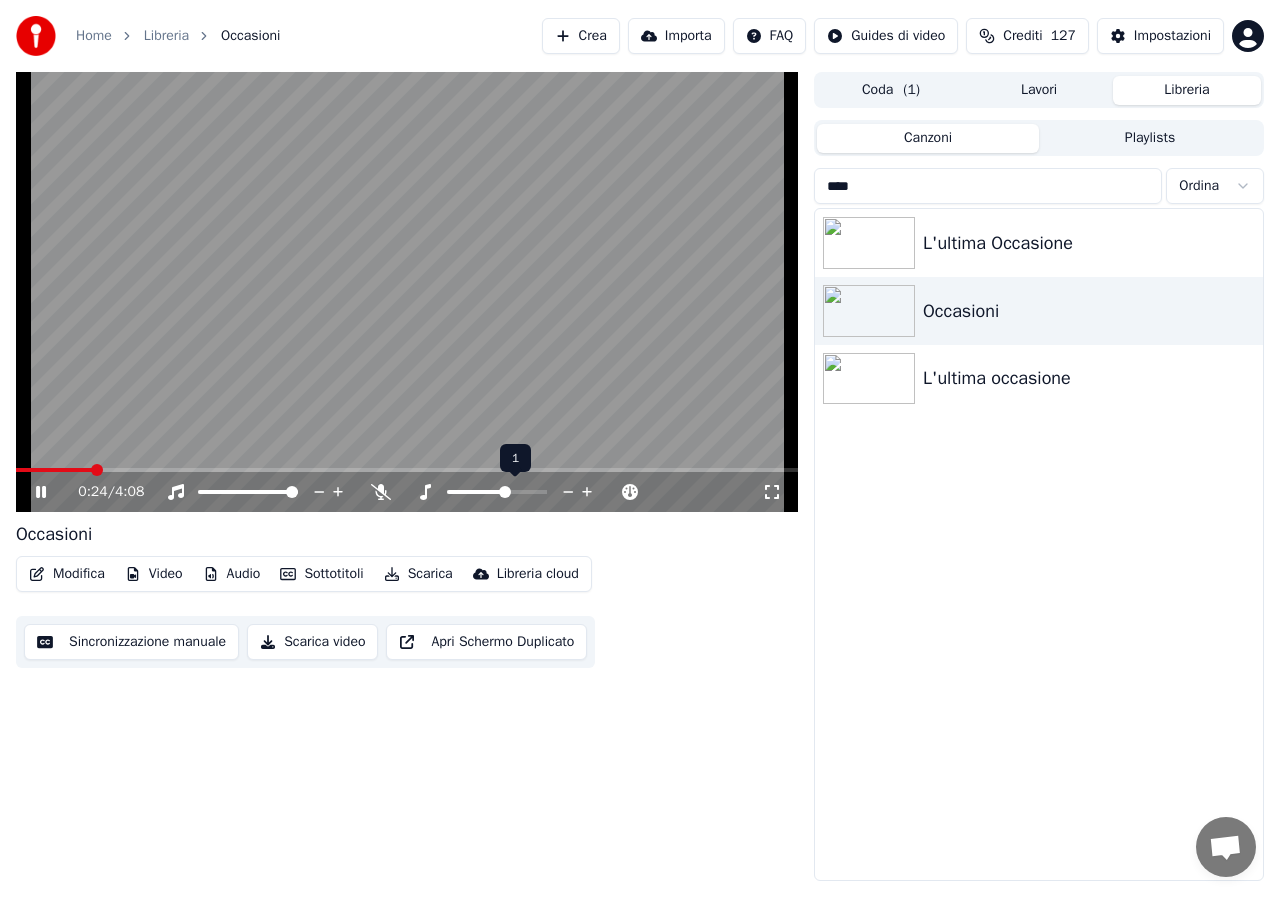 click 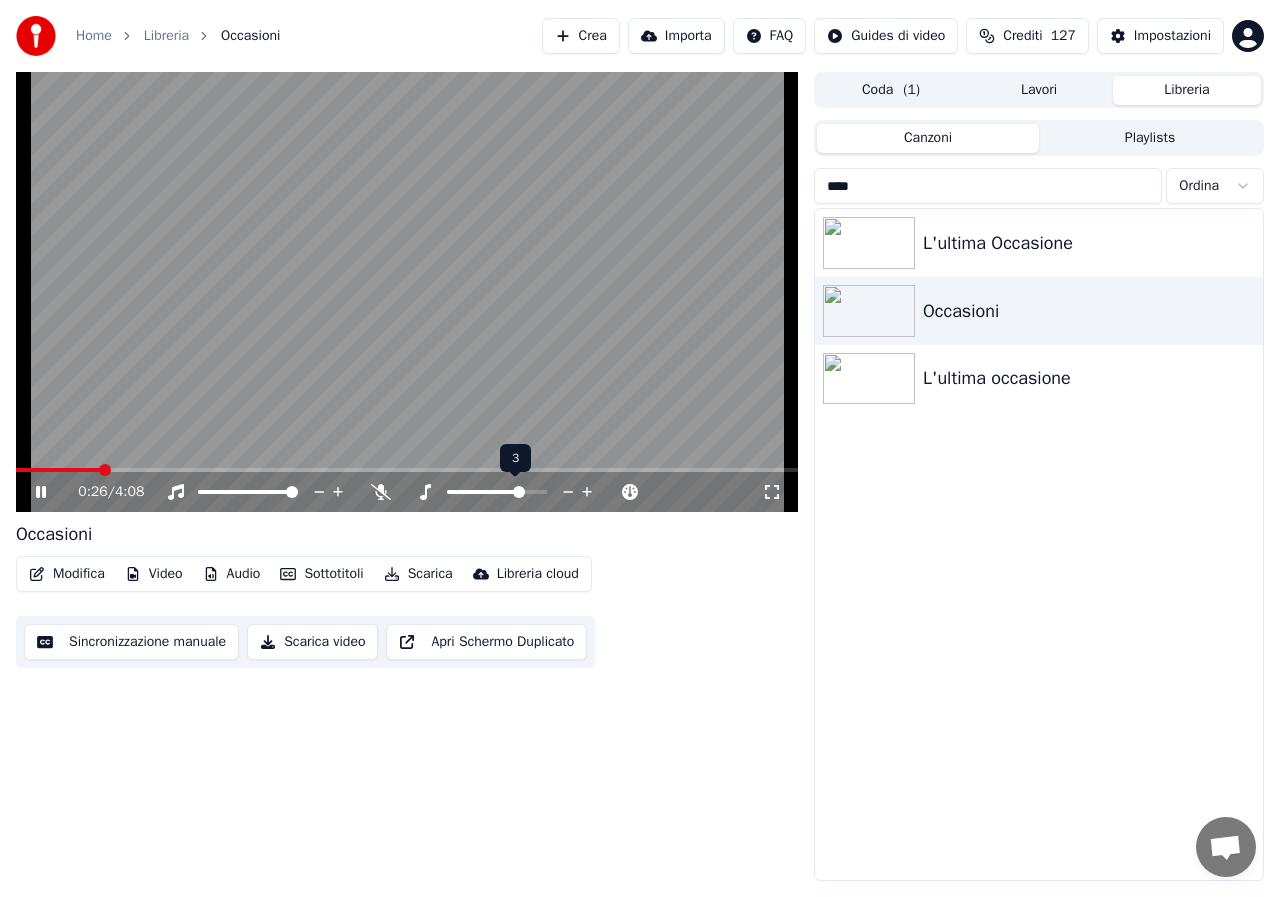 click 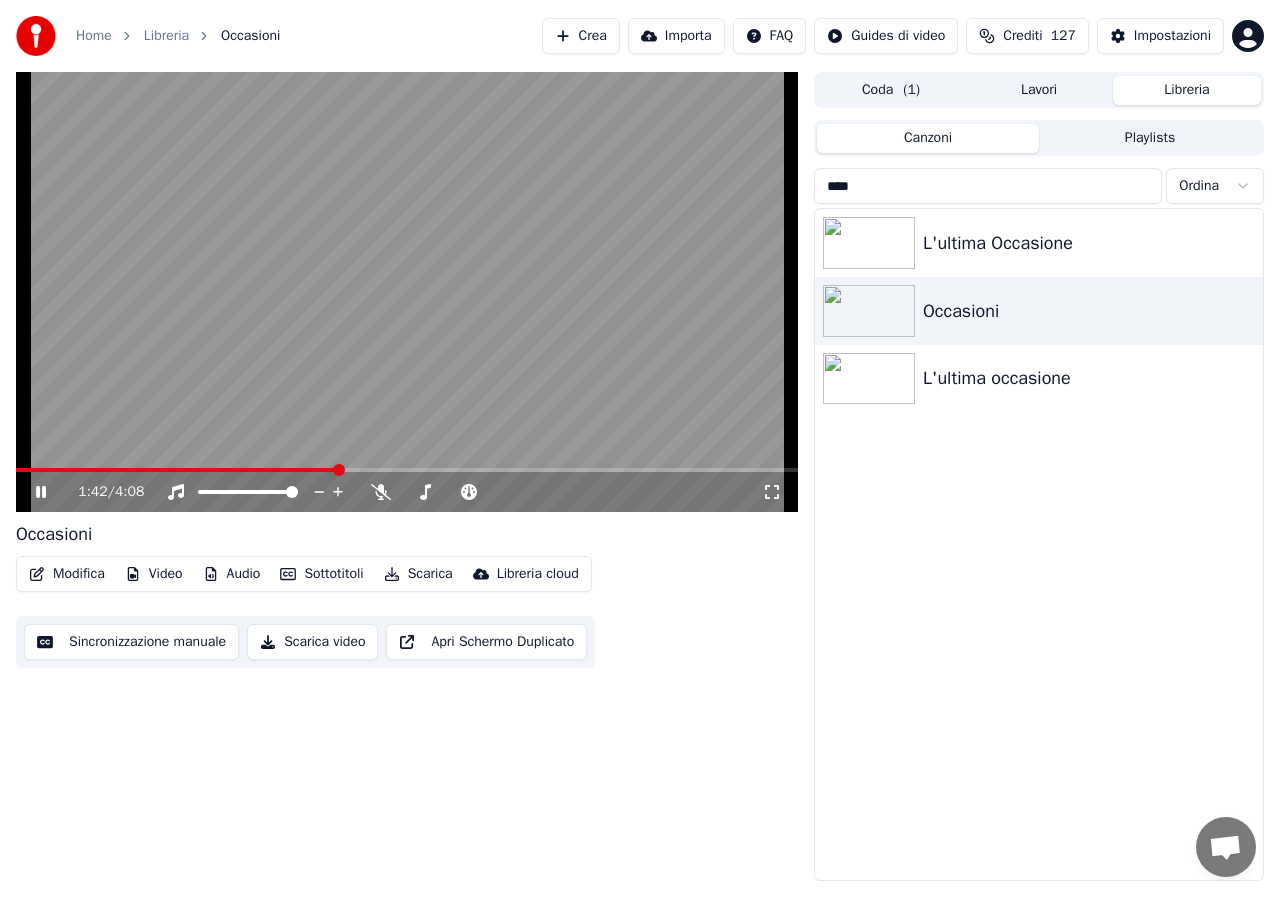 click 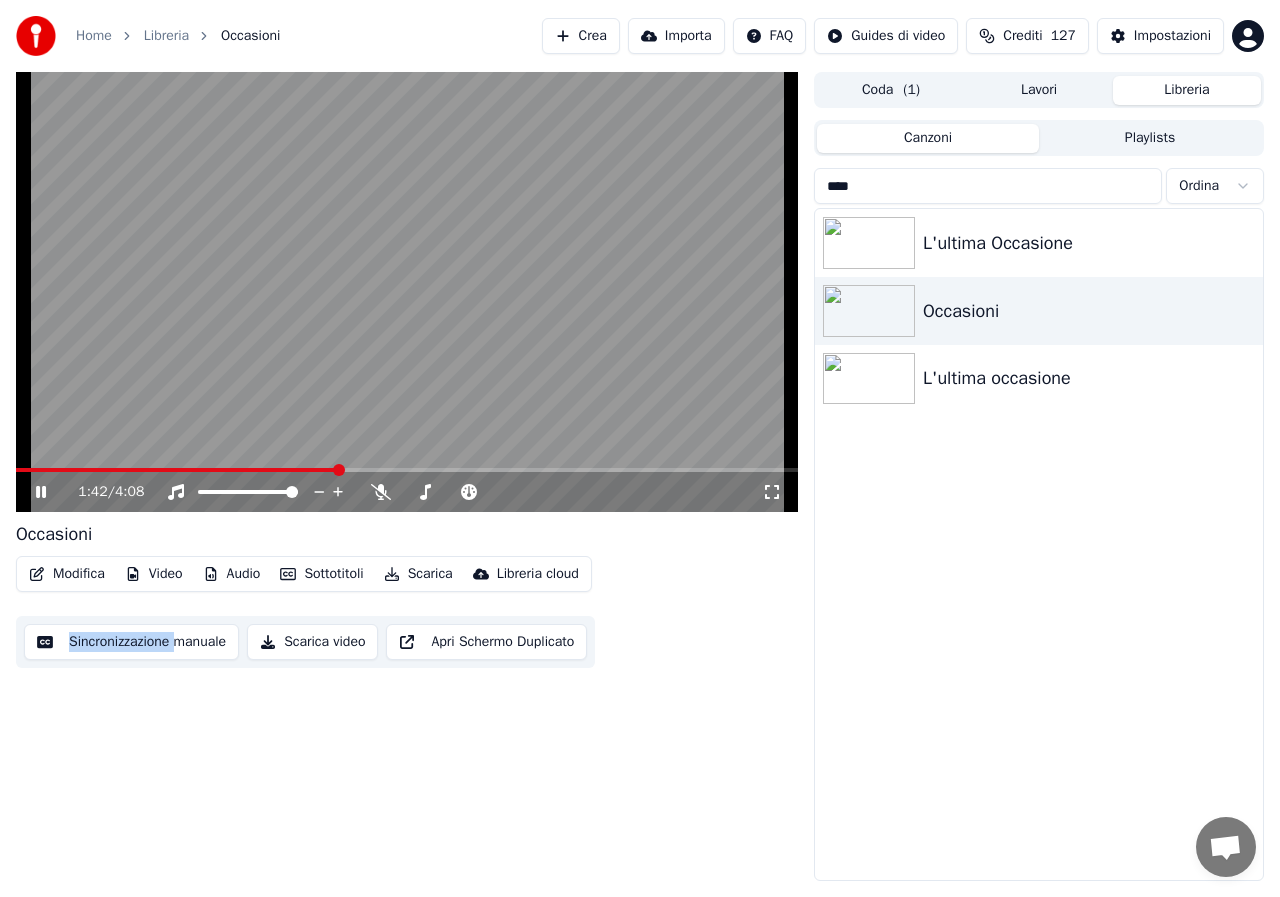 click 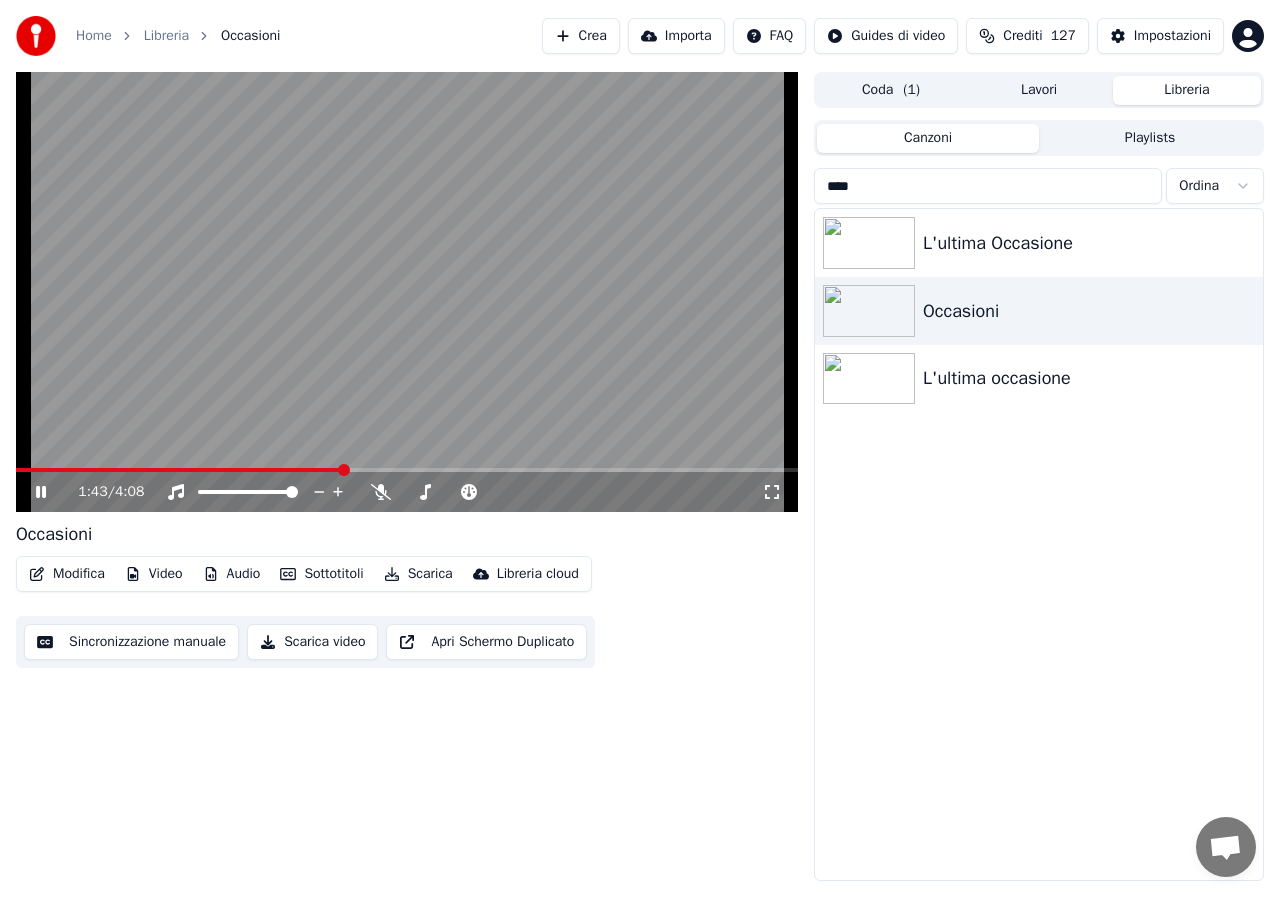 click 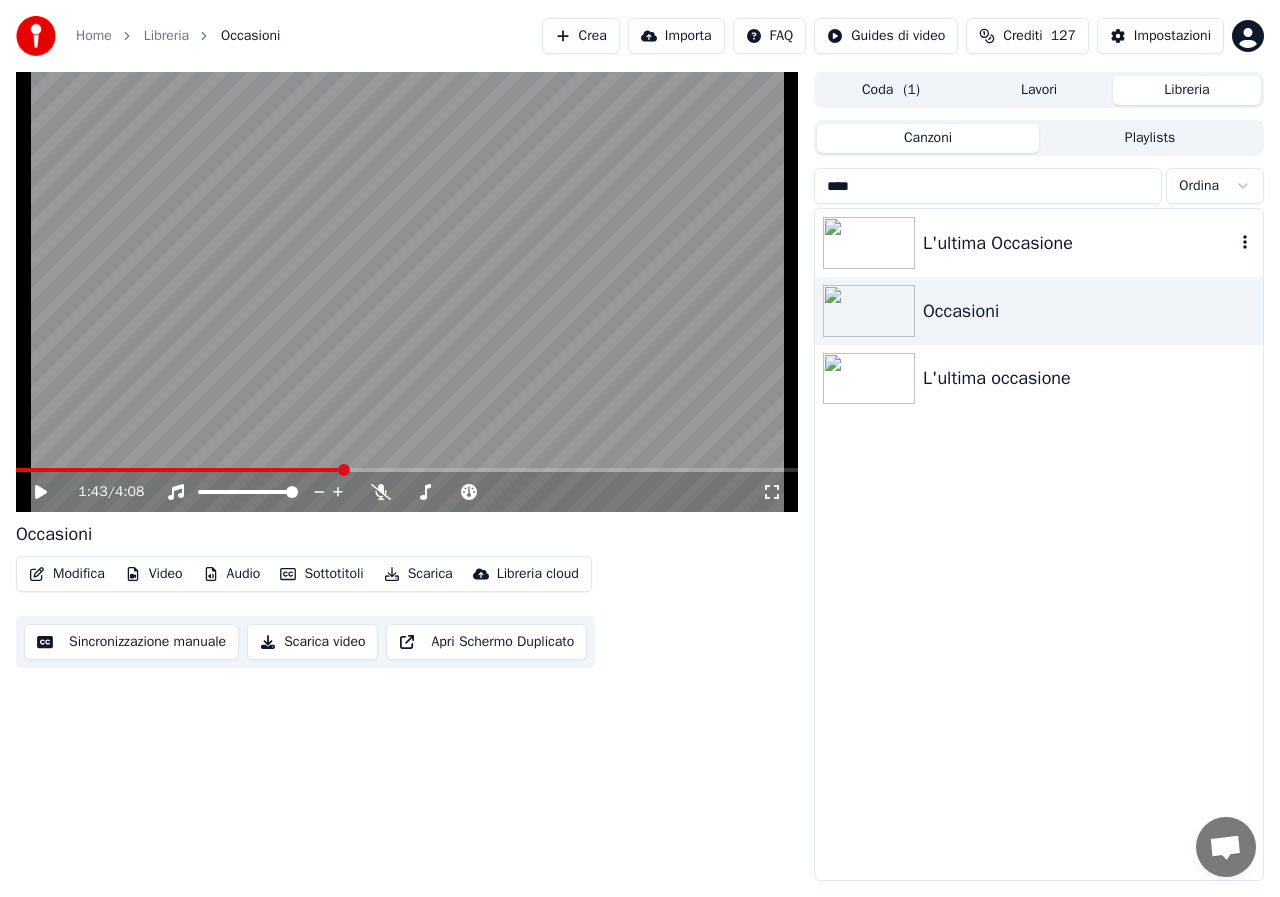 click at bounding box center (869, 243) 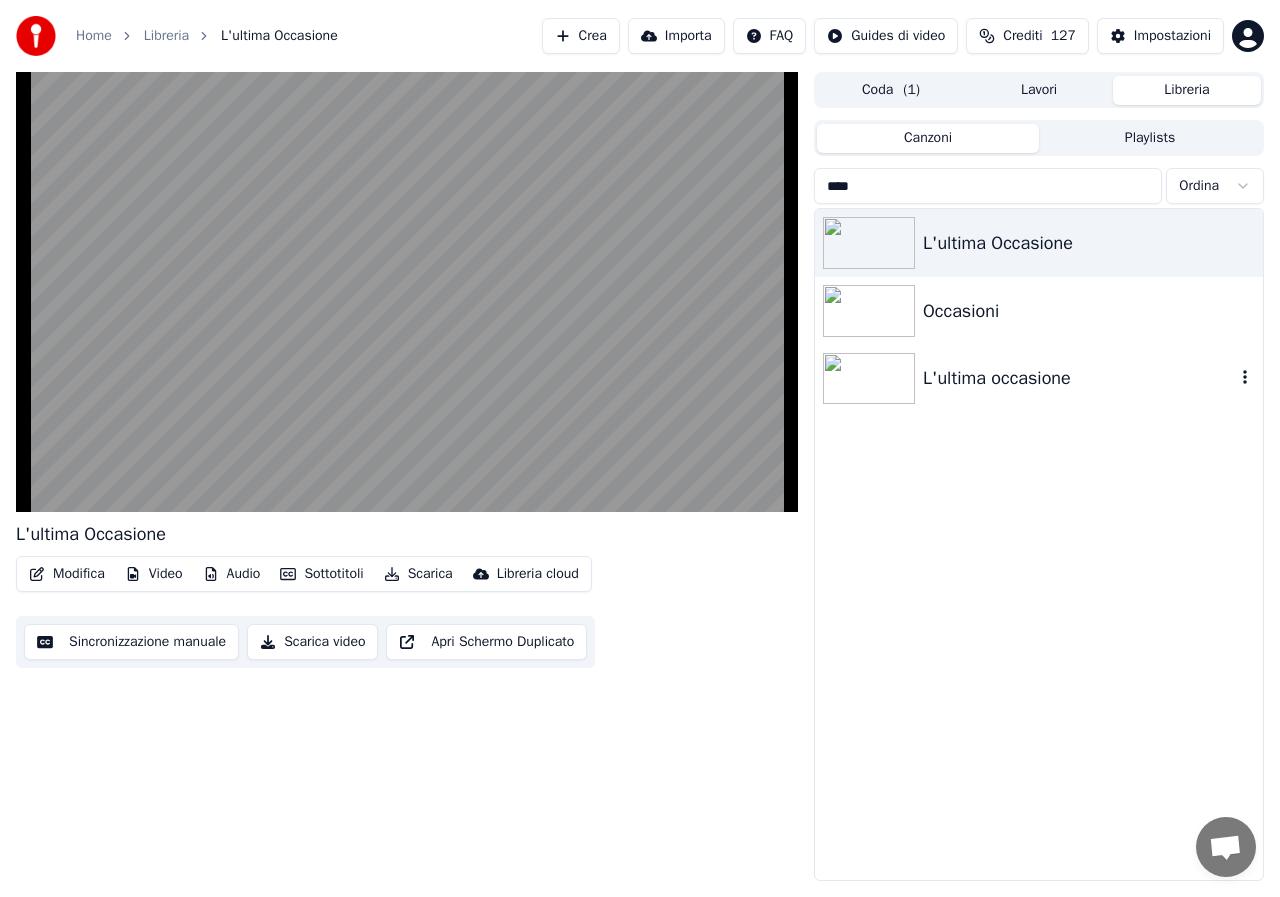 click at bounding box center [869, 379] 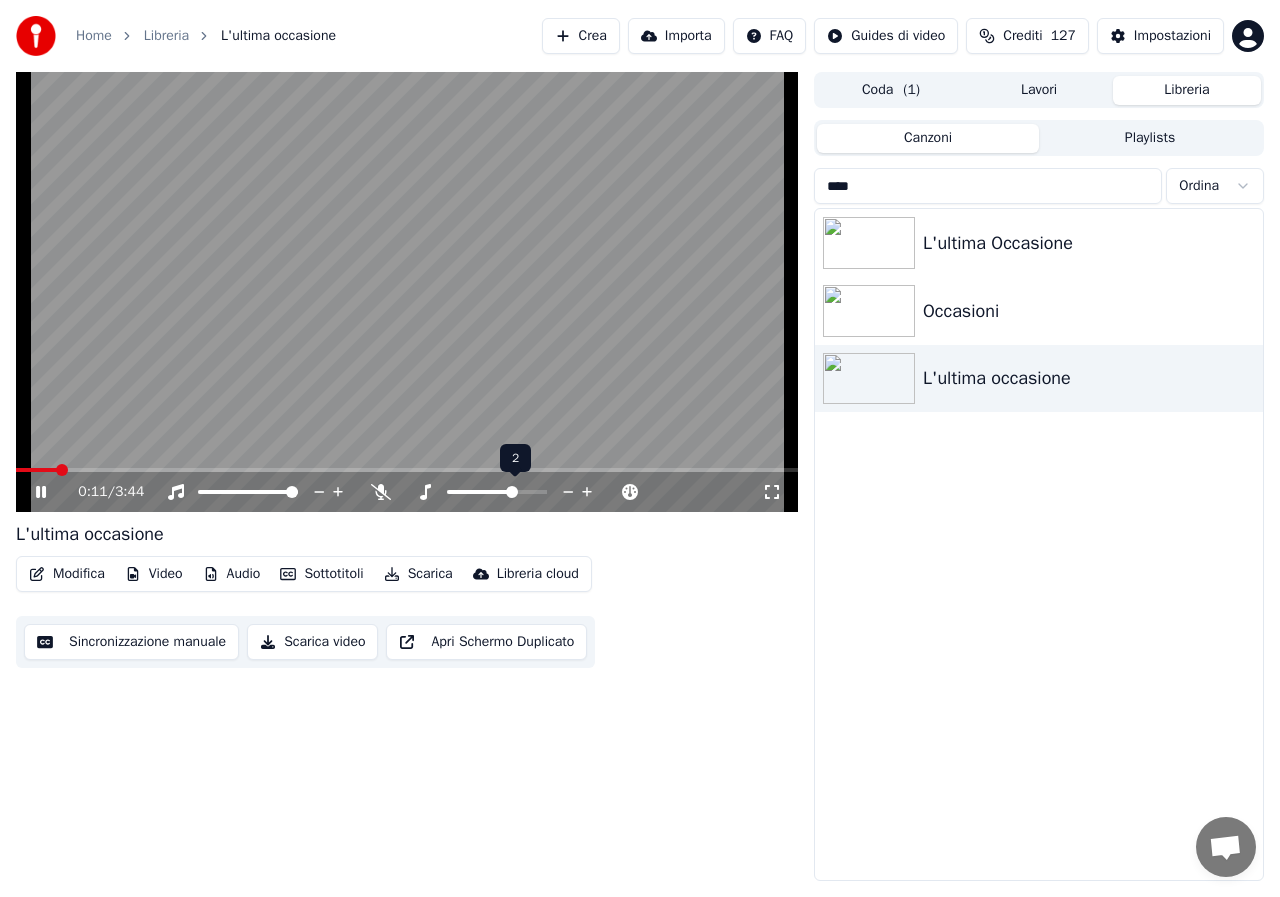 click 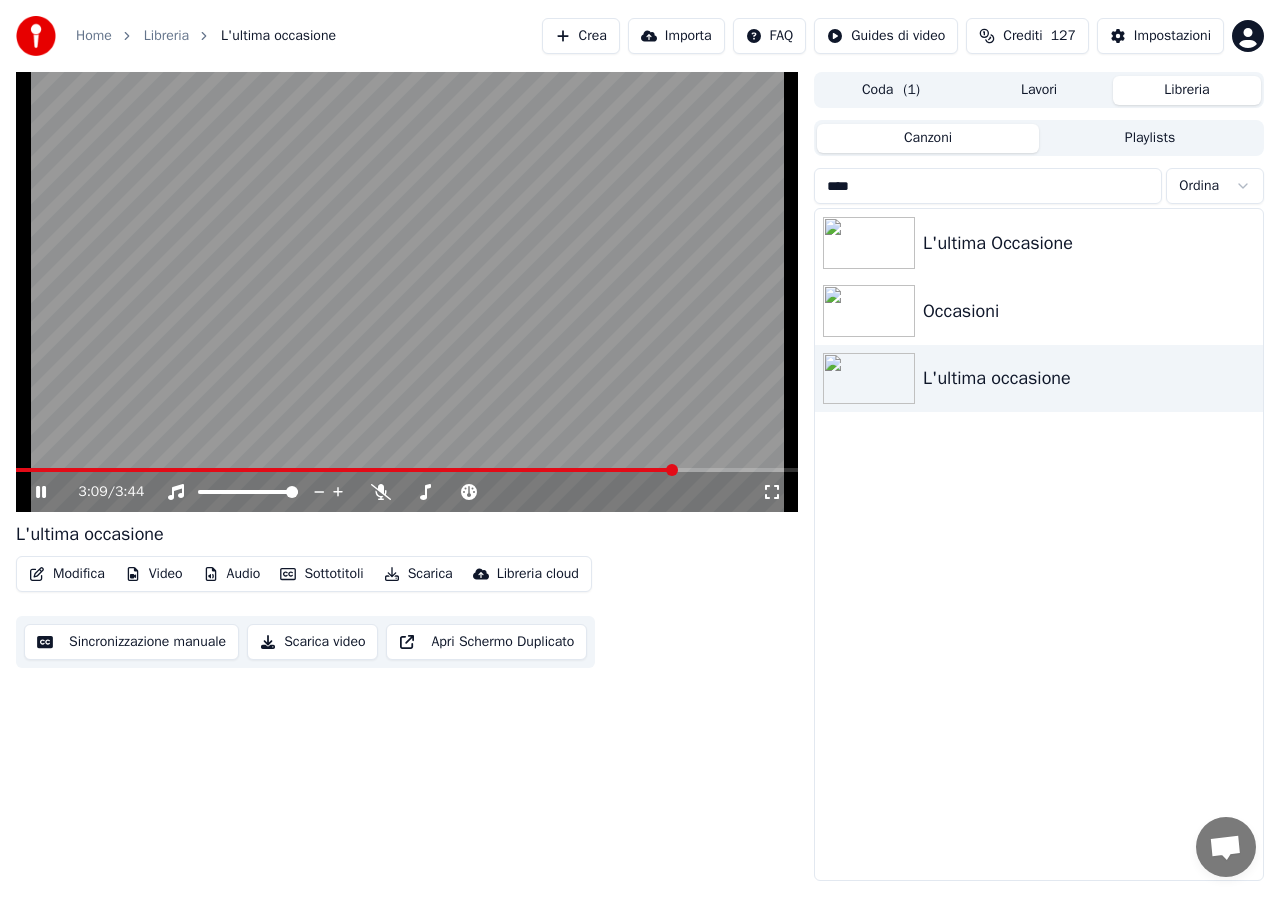 click 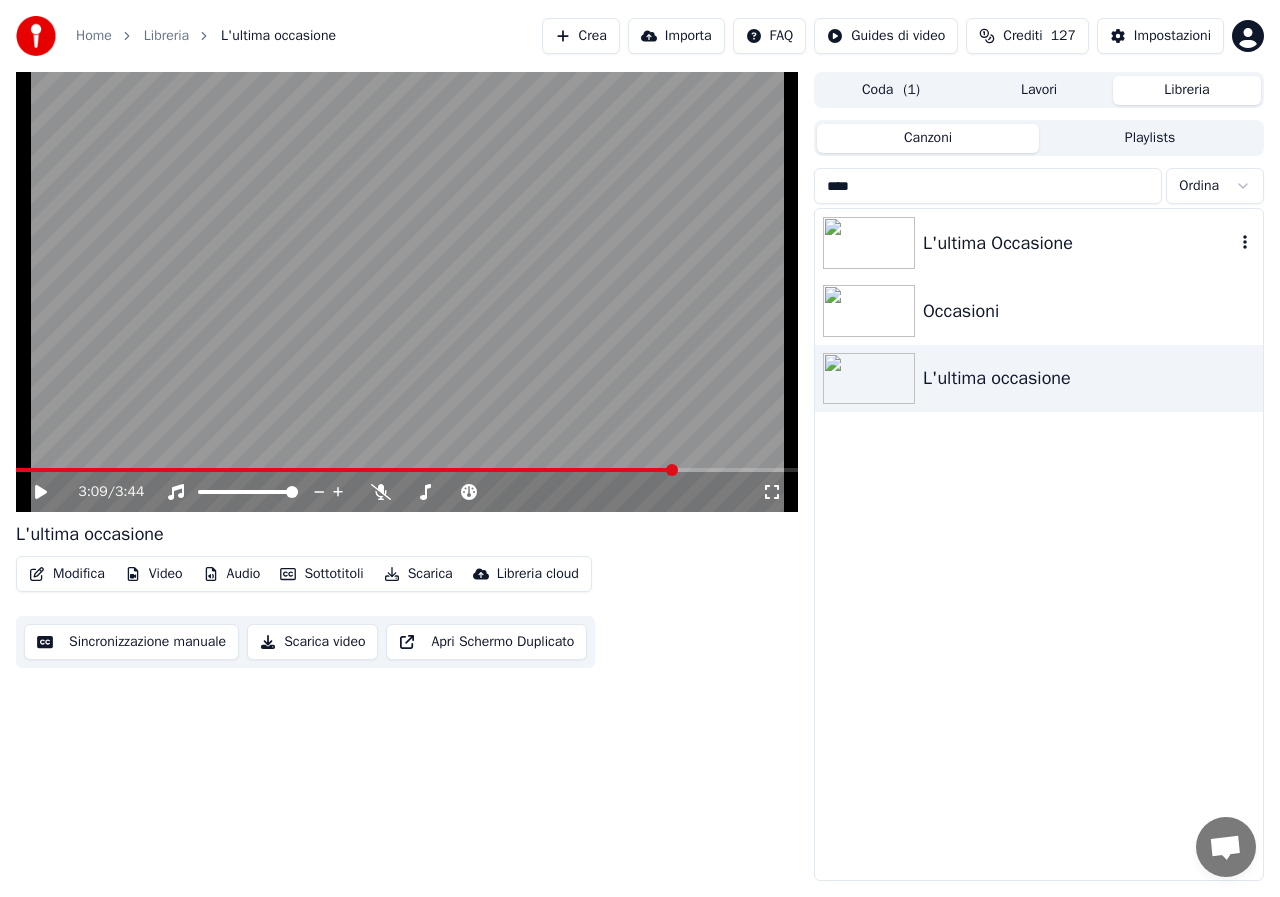 click at bounding box center [869, 243] 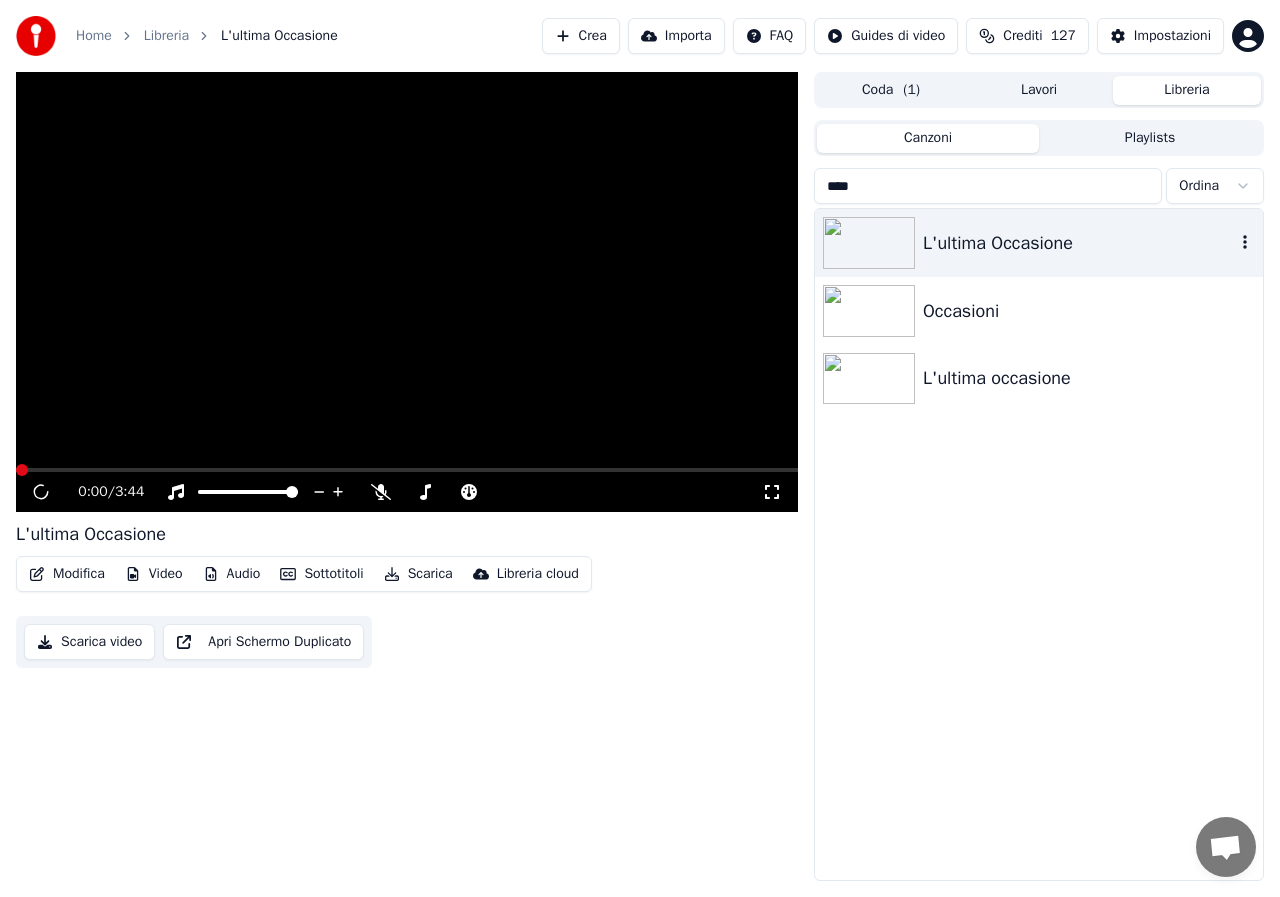 click at bounding box center (869, 243) 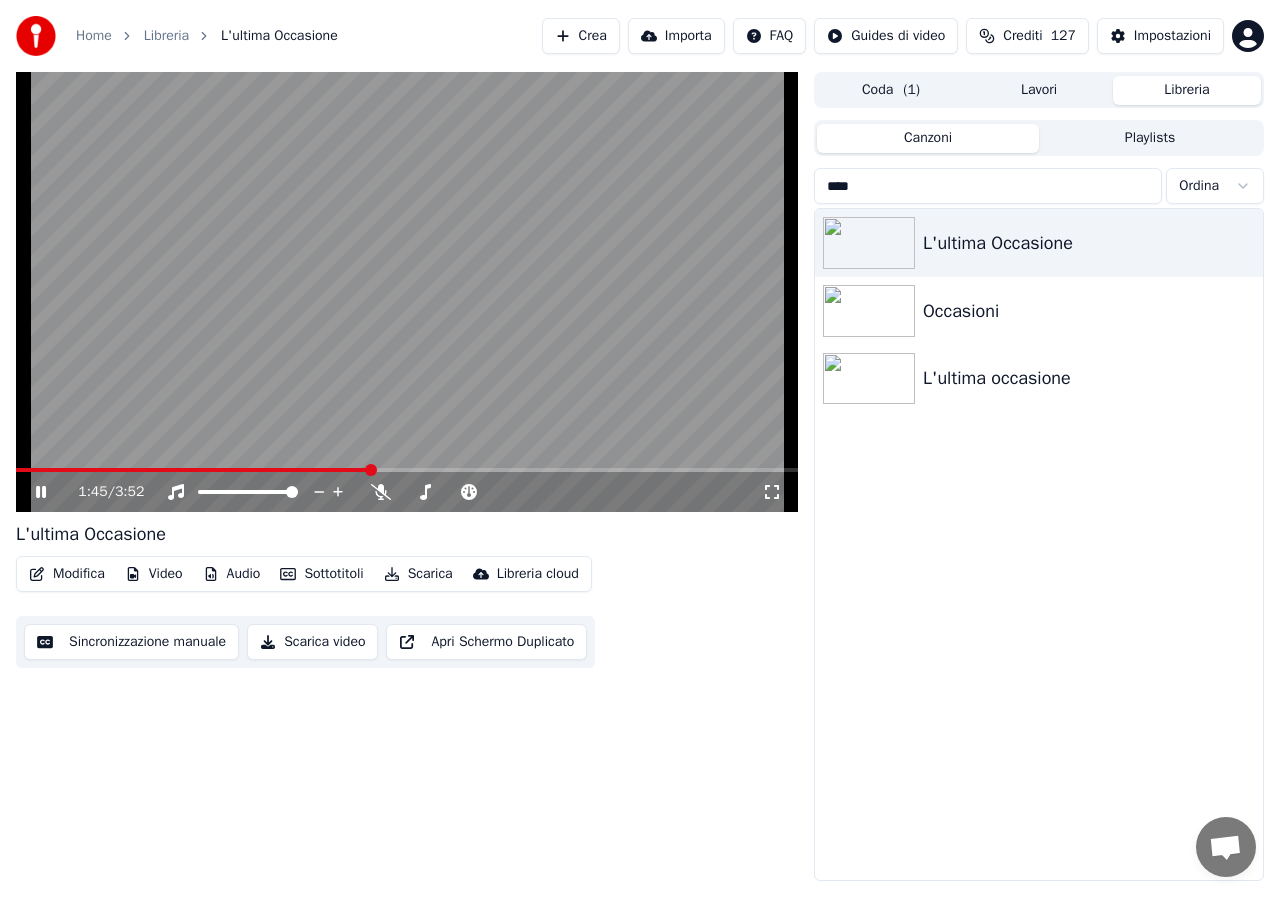 click on "Modifica" at bounding box center (67, 574) 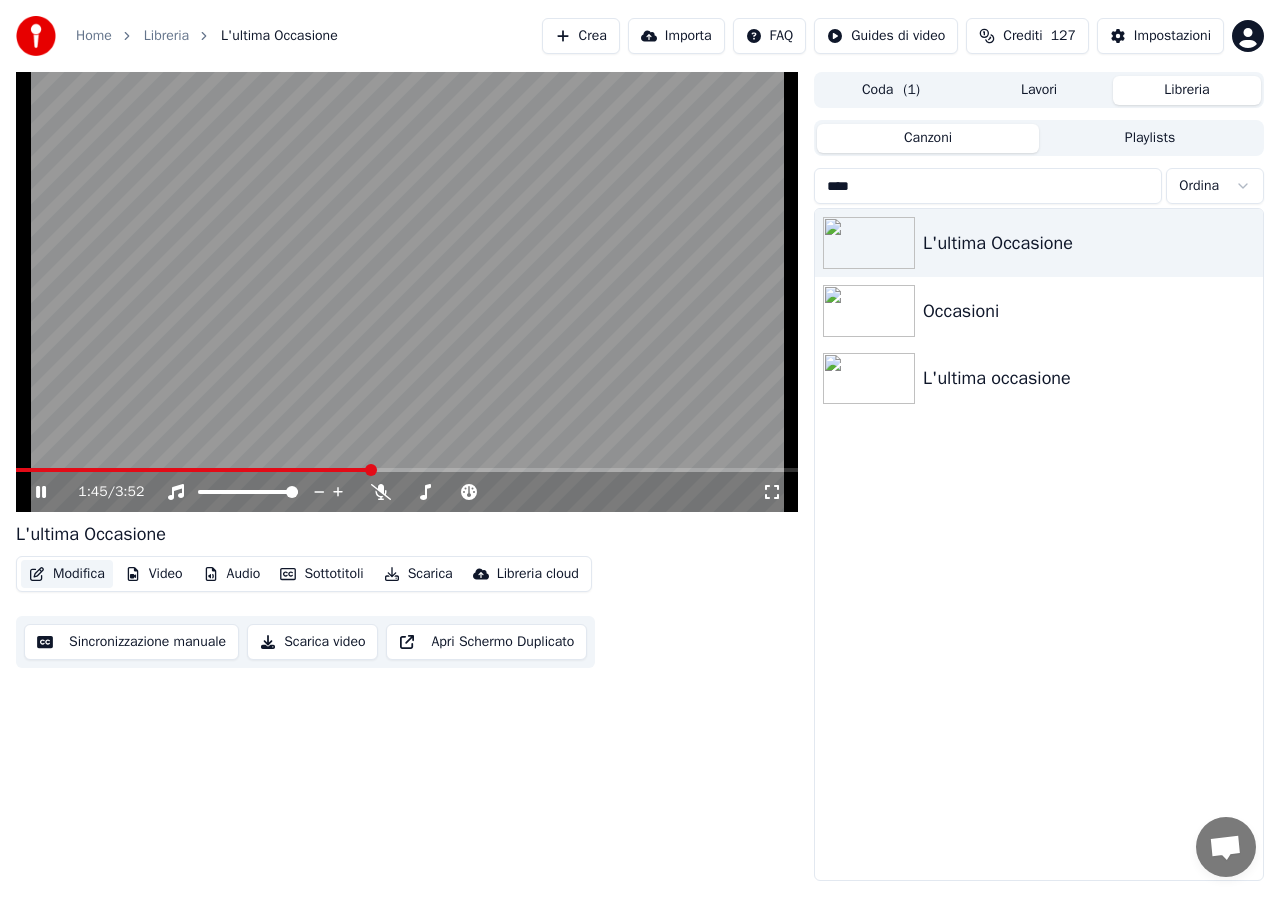 click on "Modifica" at bounding box center [67, 574] 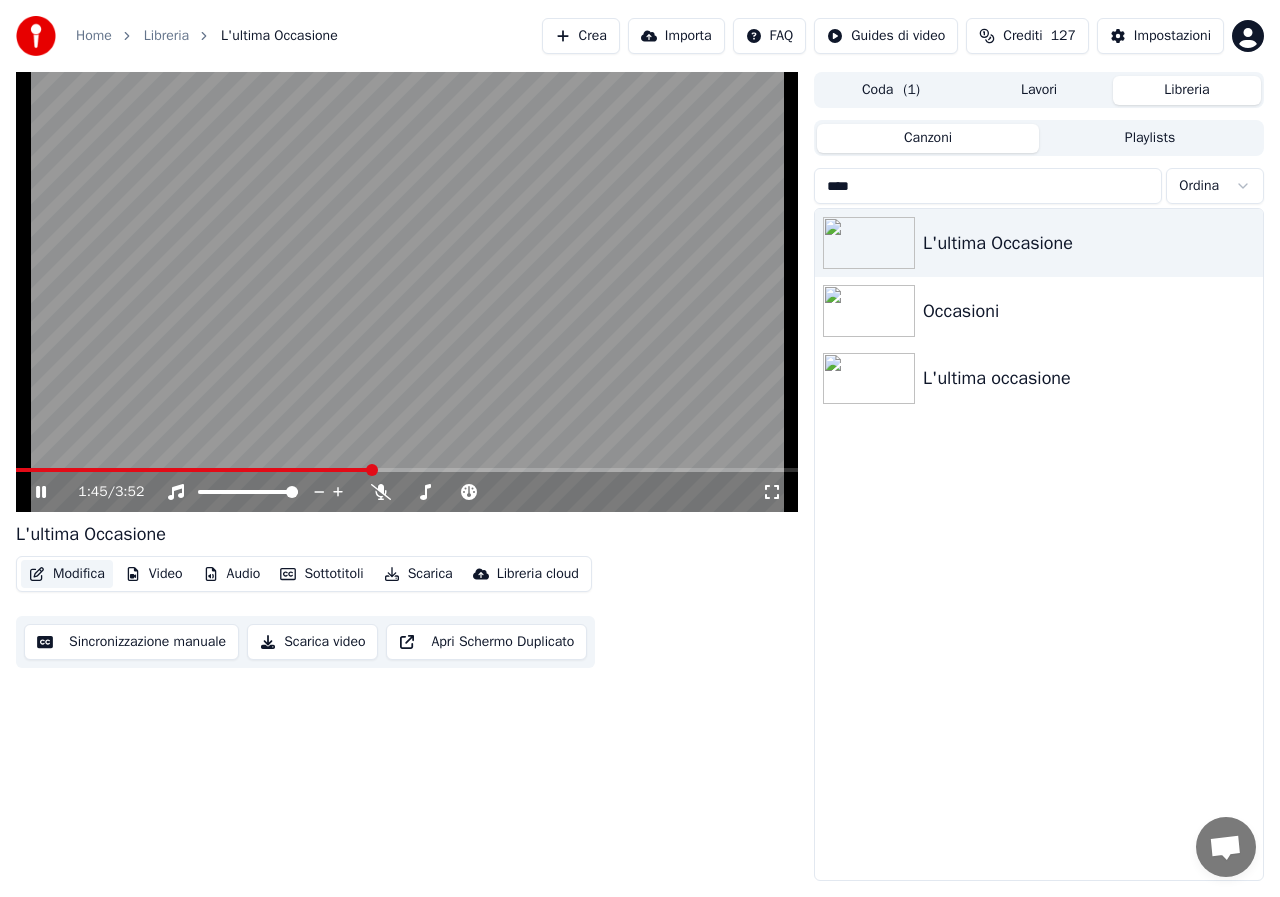 click on "Modifica" at bounding box center [67, 574] 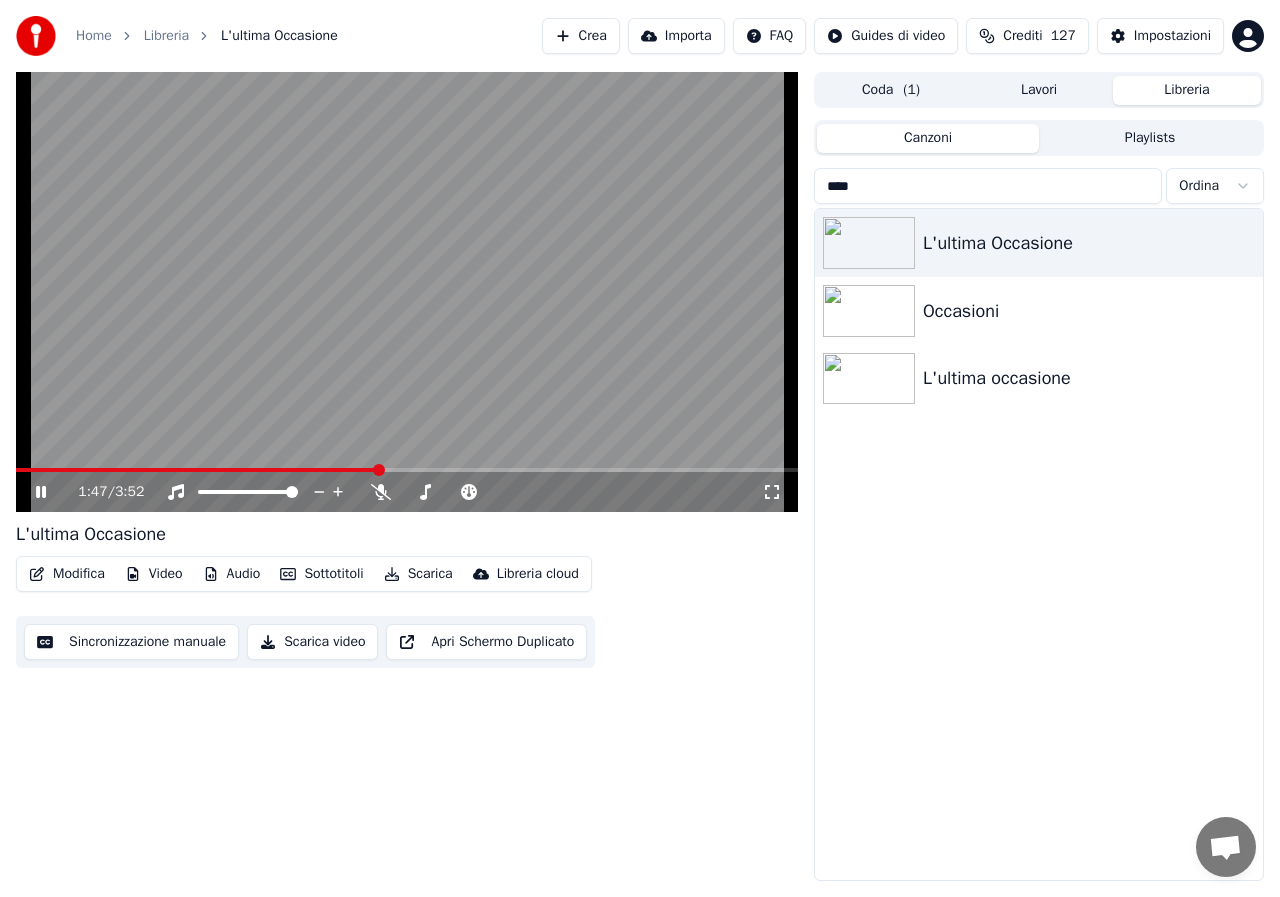 click on "Modifica" at bounding box center [67, 574] 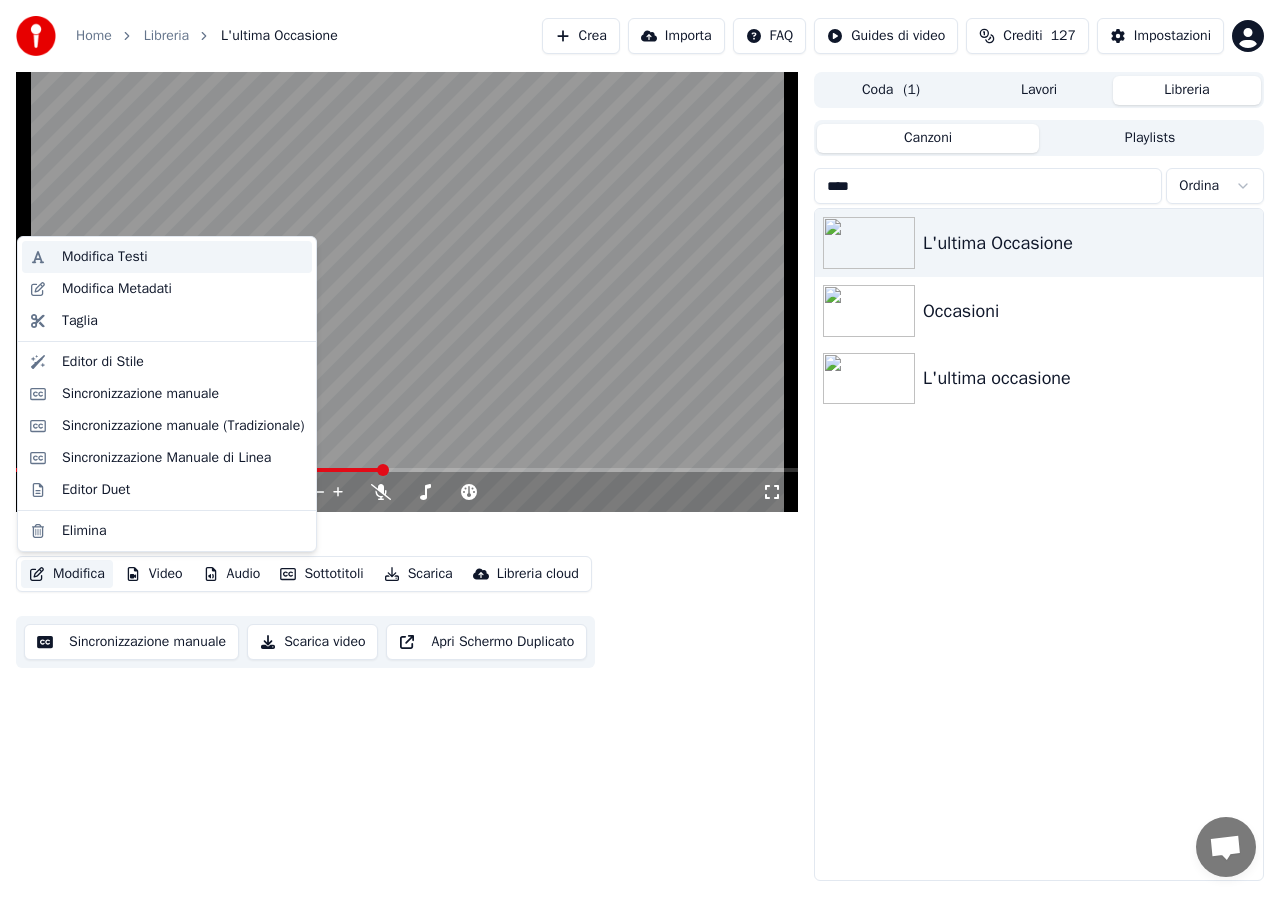 click on "Modifica Testi" at bounding box center [105, 257] 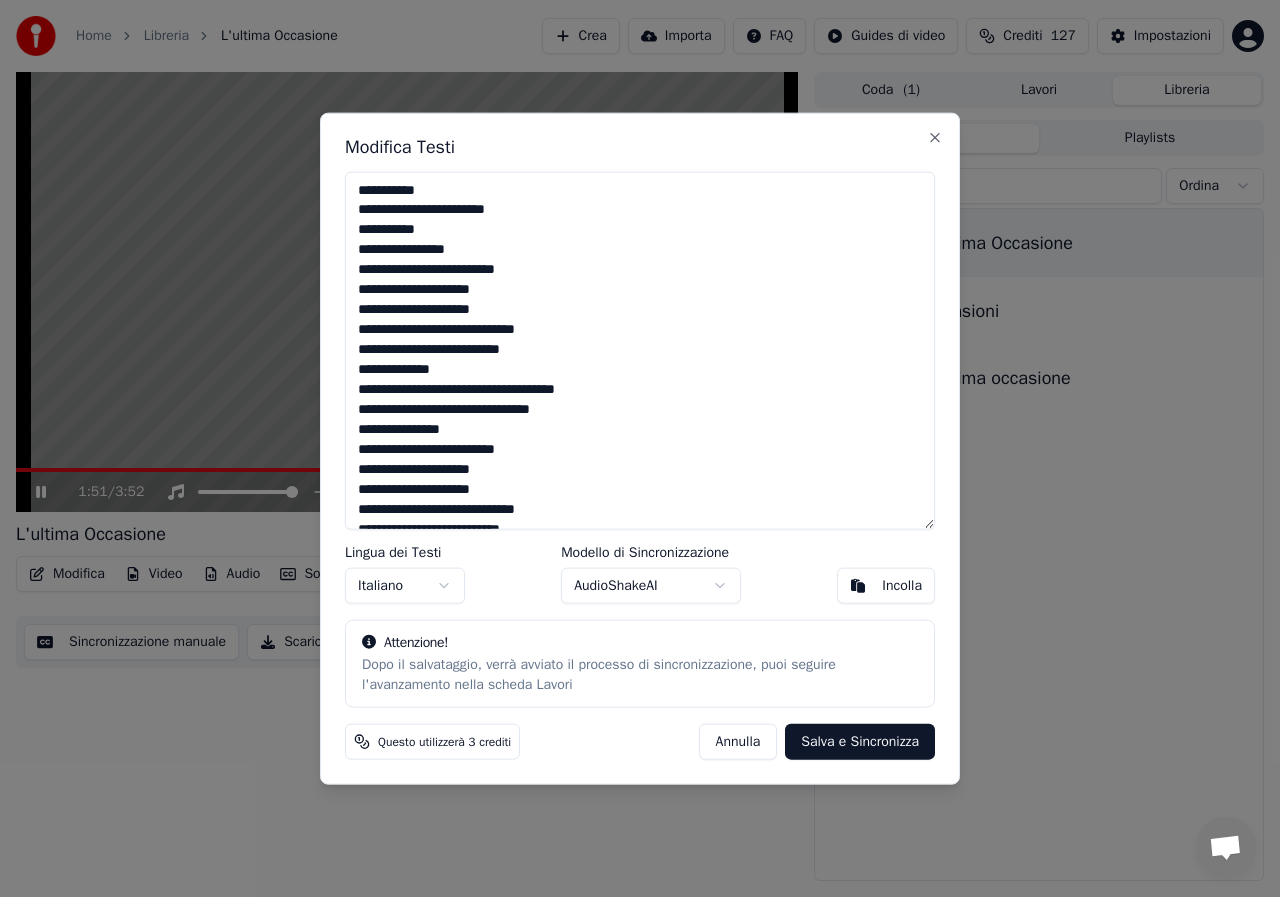 click on "**********" at bounding box center (640, 350) 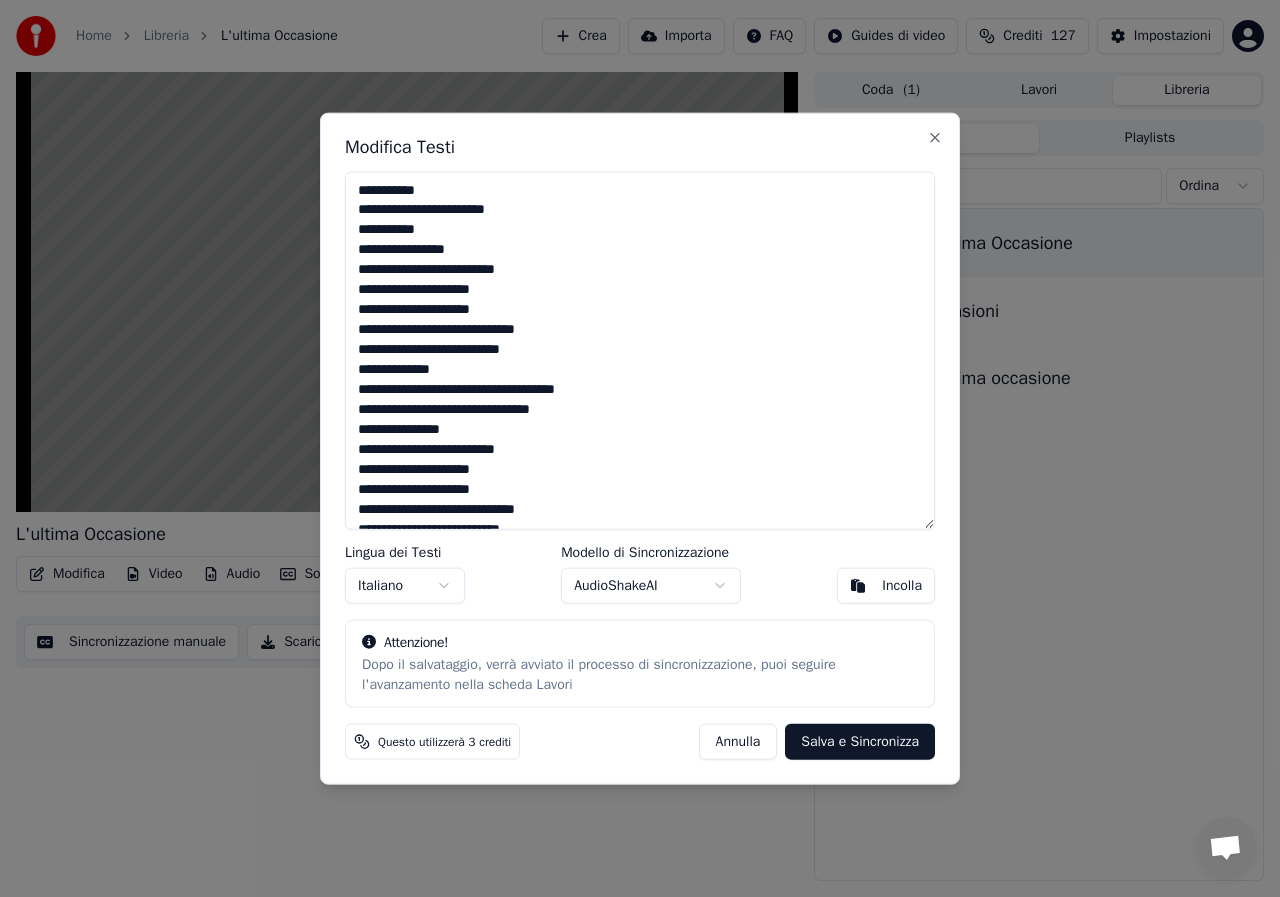 click on "**********" at bounding box center [640, 350] 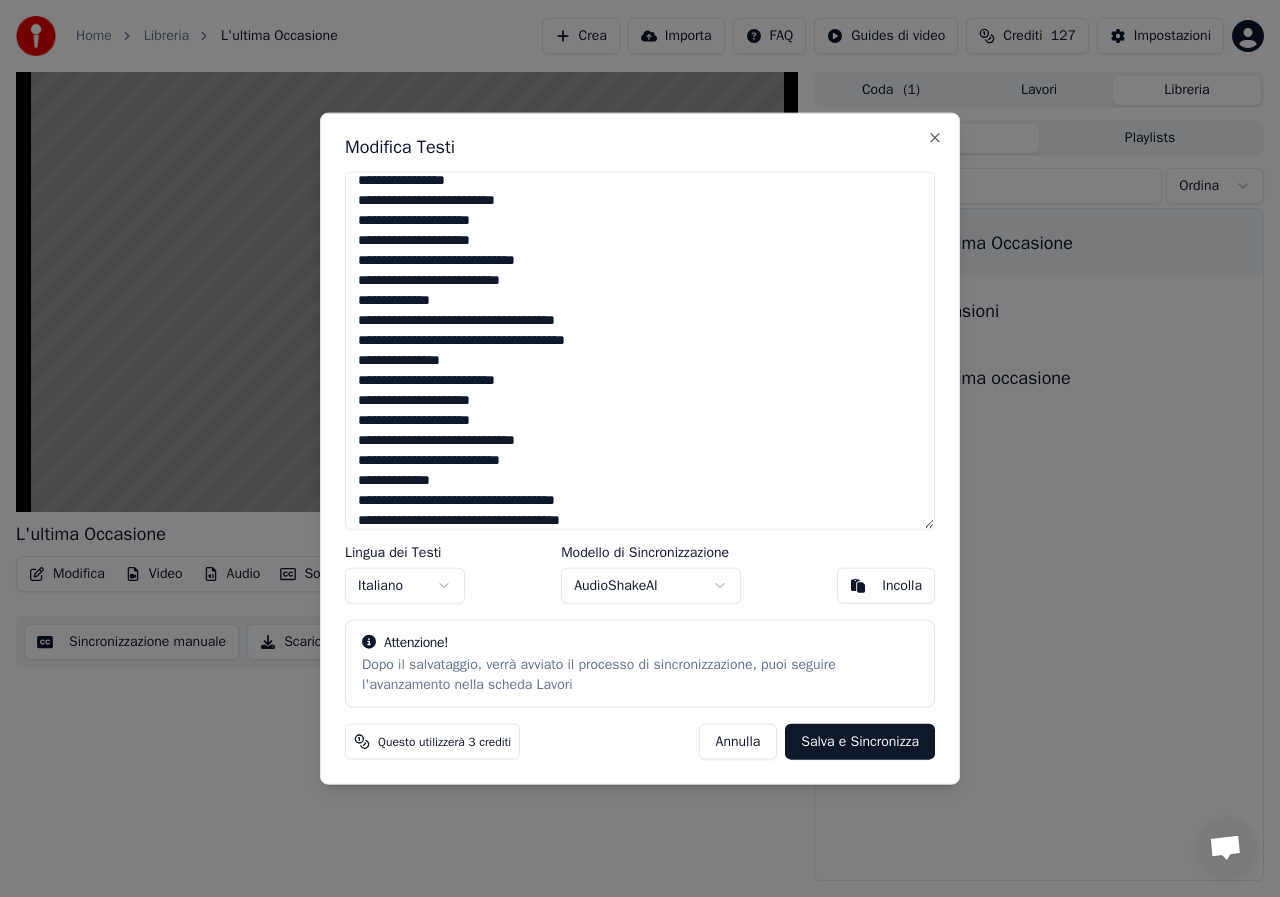 scroll, scrollTop: 99, scrollLeft: 0, axis: vertical 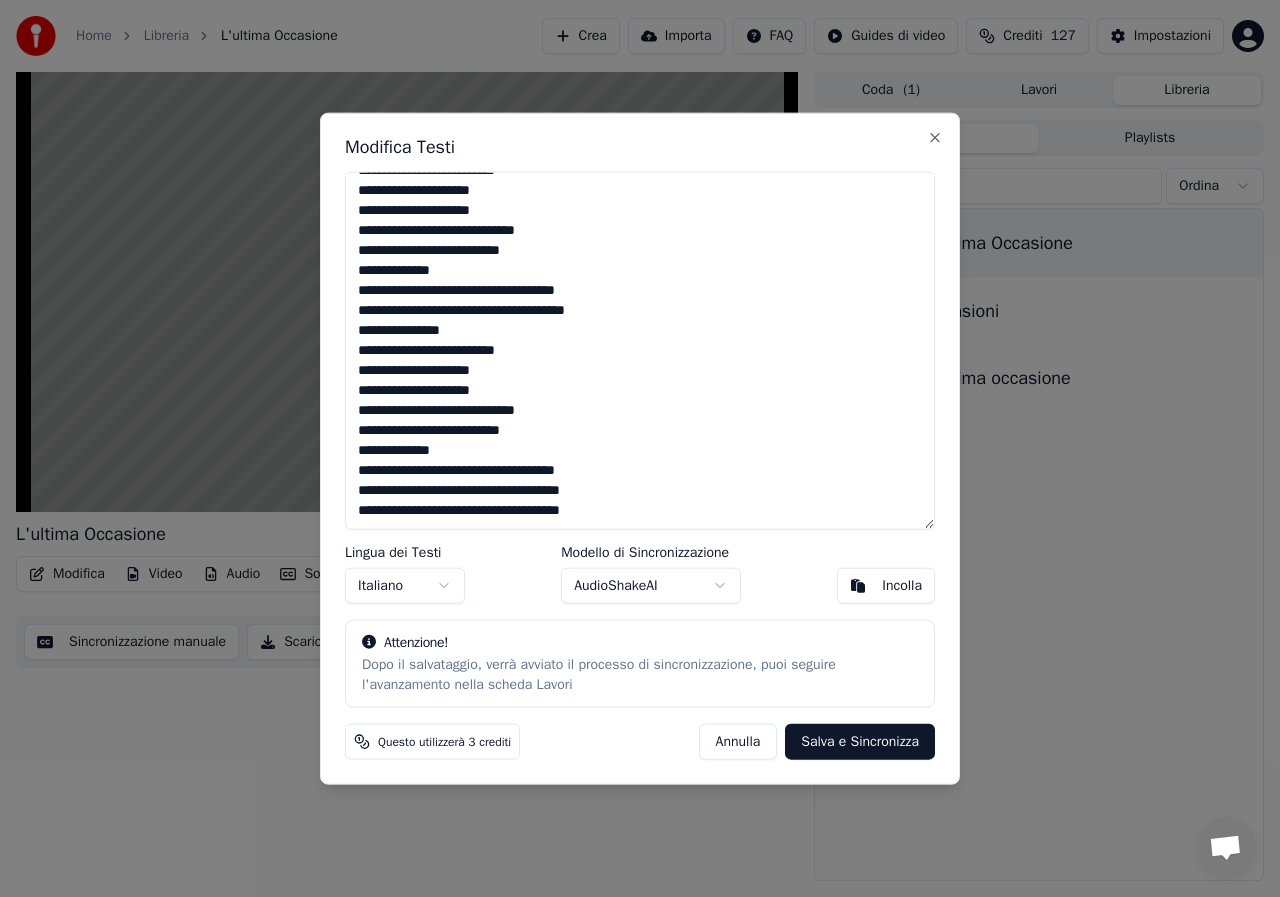 type on "**********" 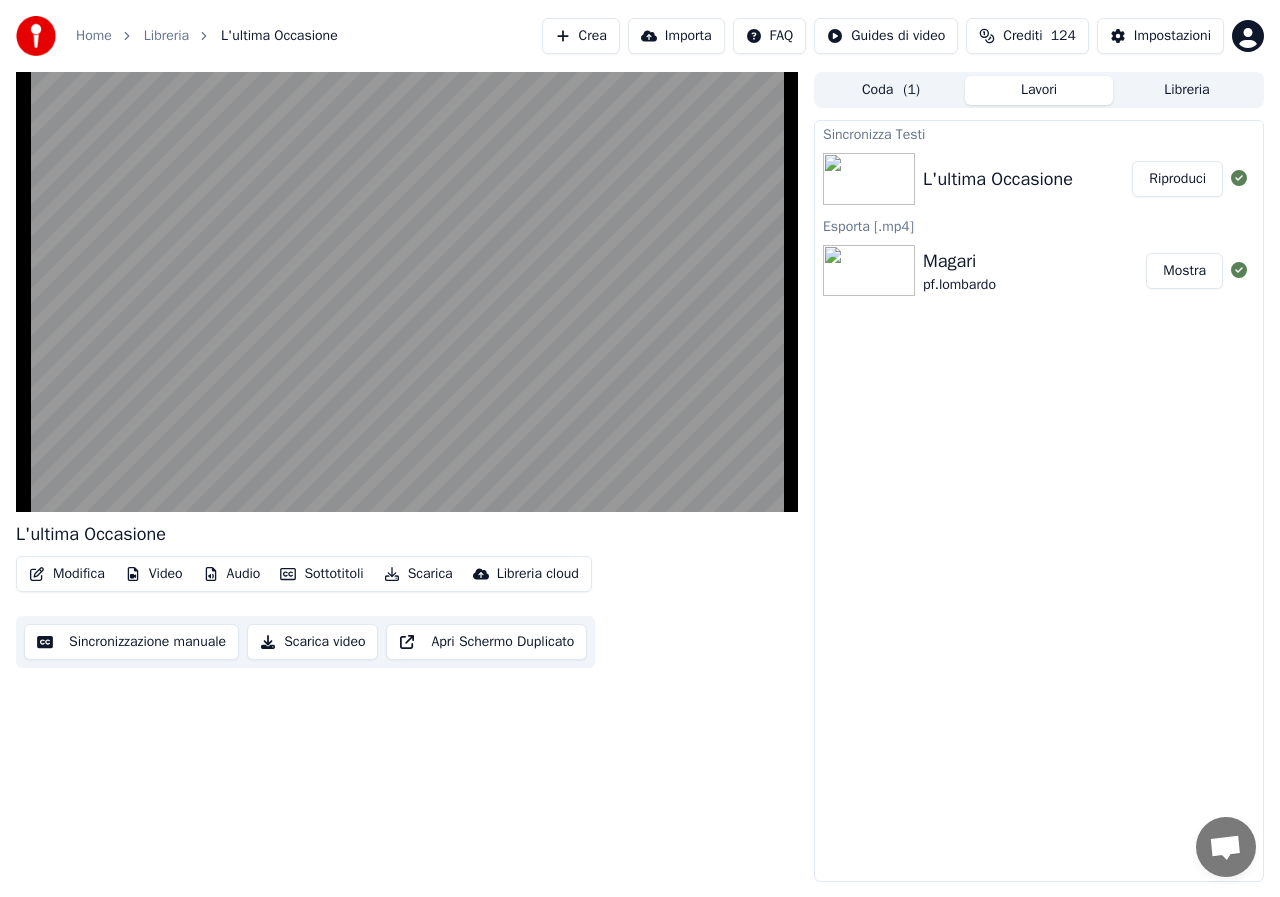 click on "Riproduci" at bounding box center (1177, 179) 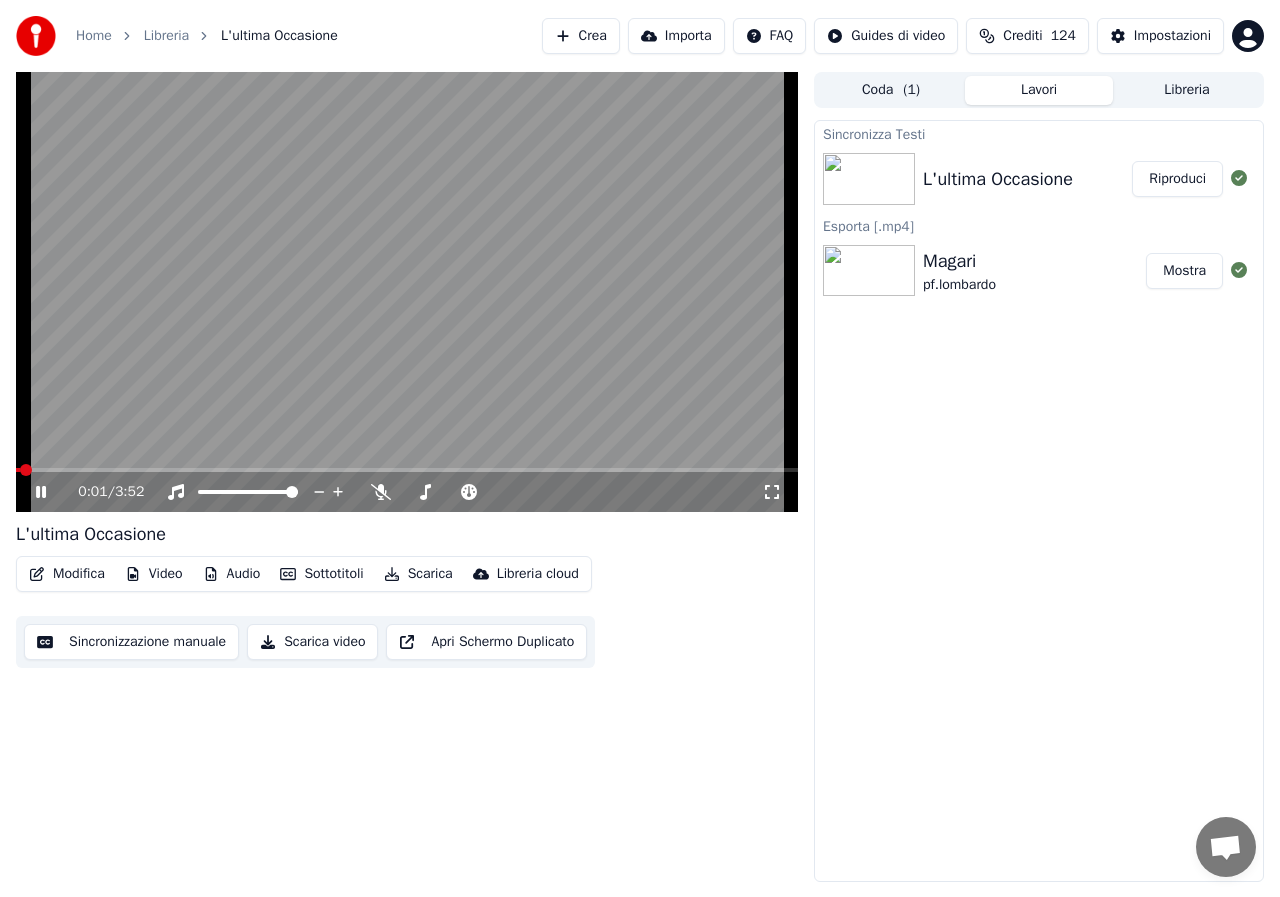 click on "Scarica" at bounding box center [418, 574] 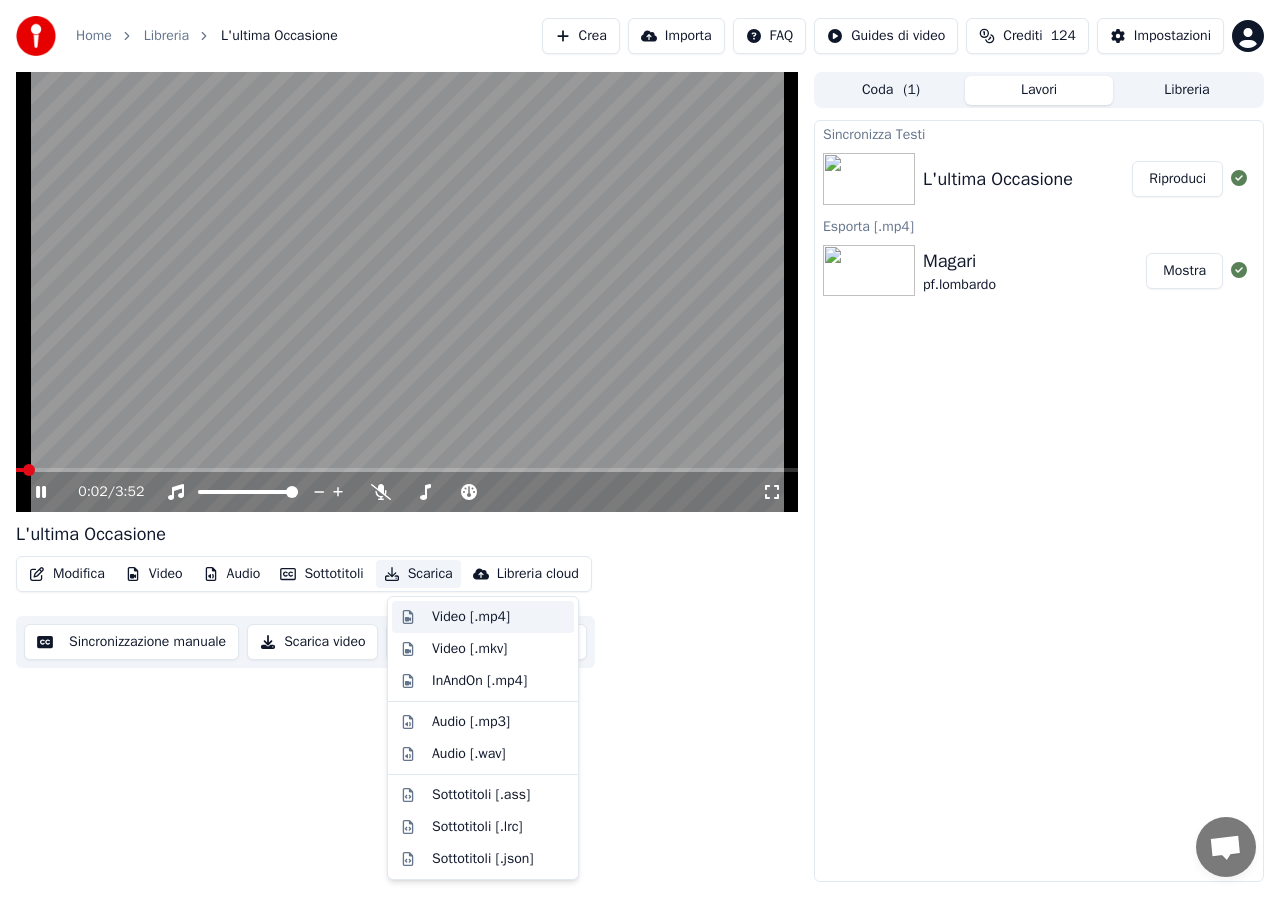 click on "Video [.mp4]" at bounding box center (471, 617) 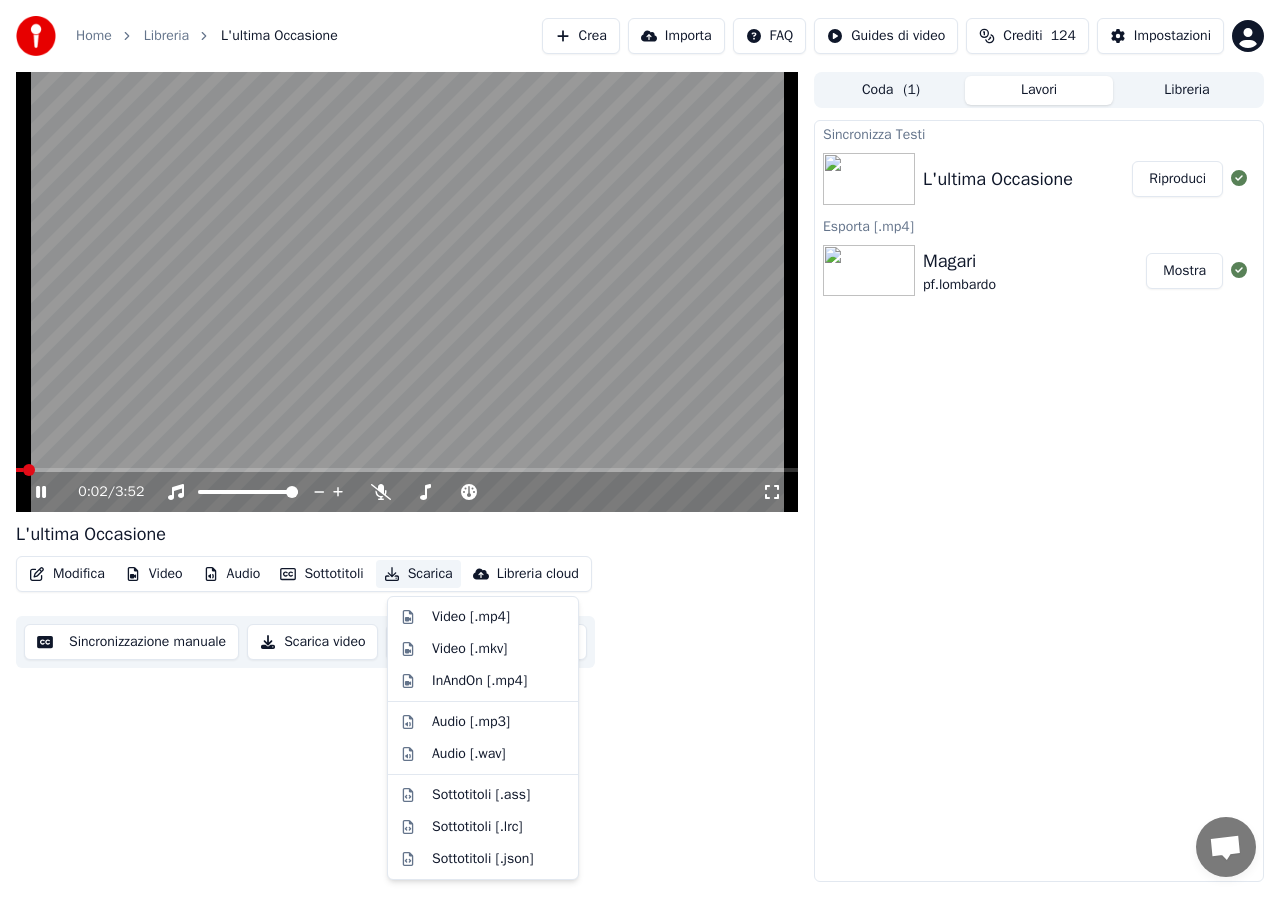 click on "Sincronizzazione manuale Scarica video Apri Schermo Duplicato" at bounding box center (305, 642) 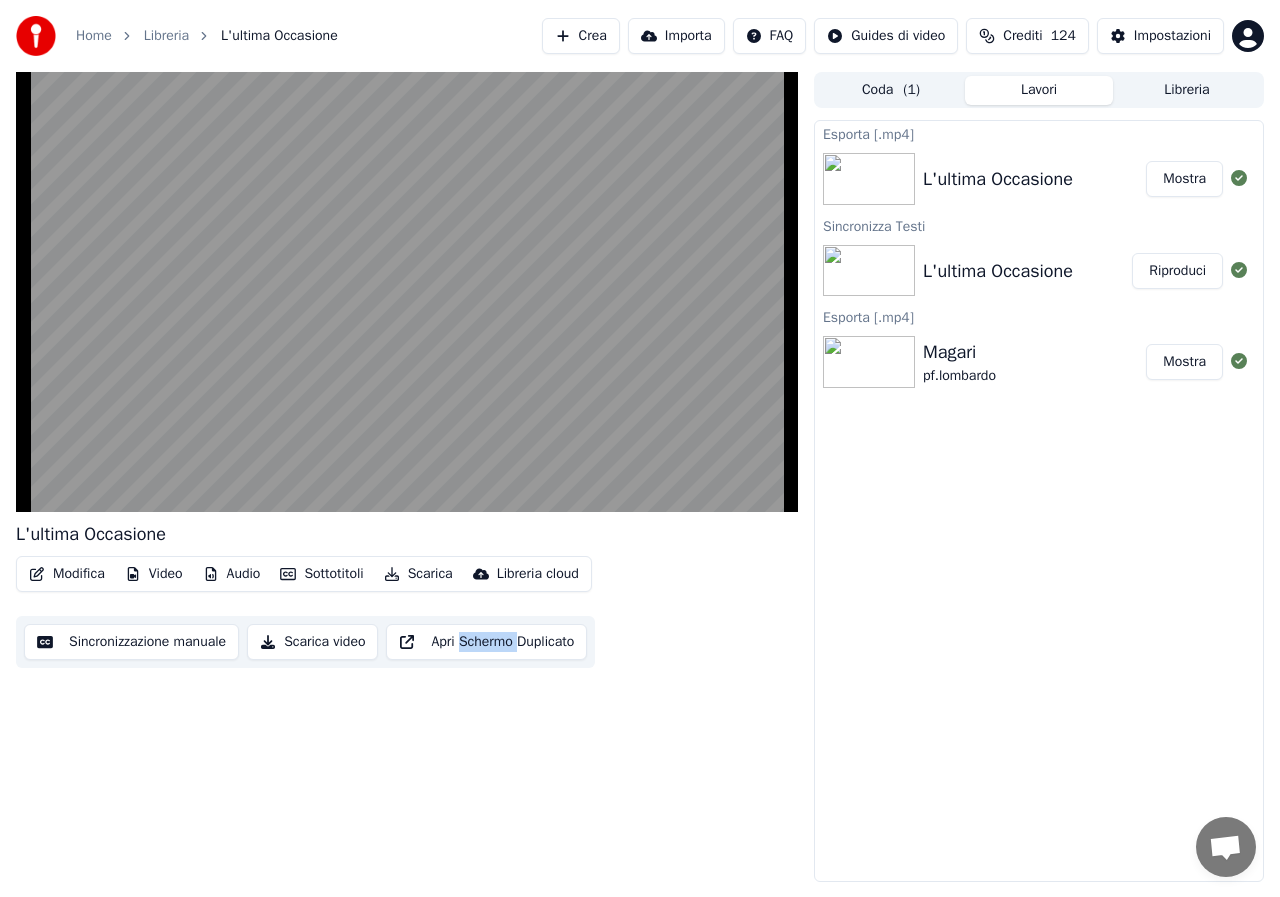 click on "Mostra" at bounding box center [1184, 179] 